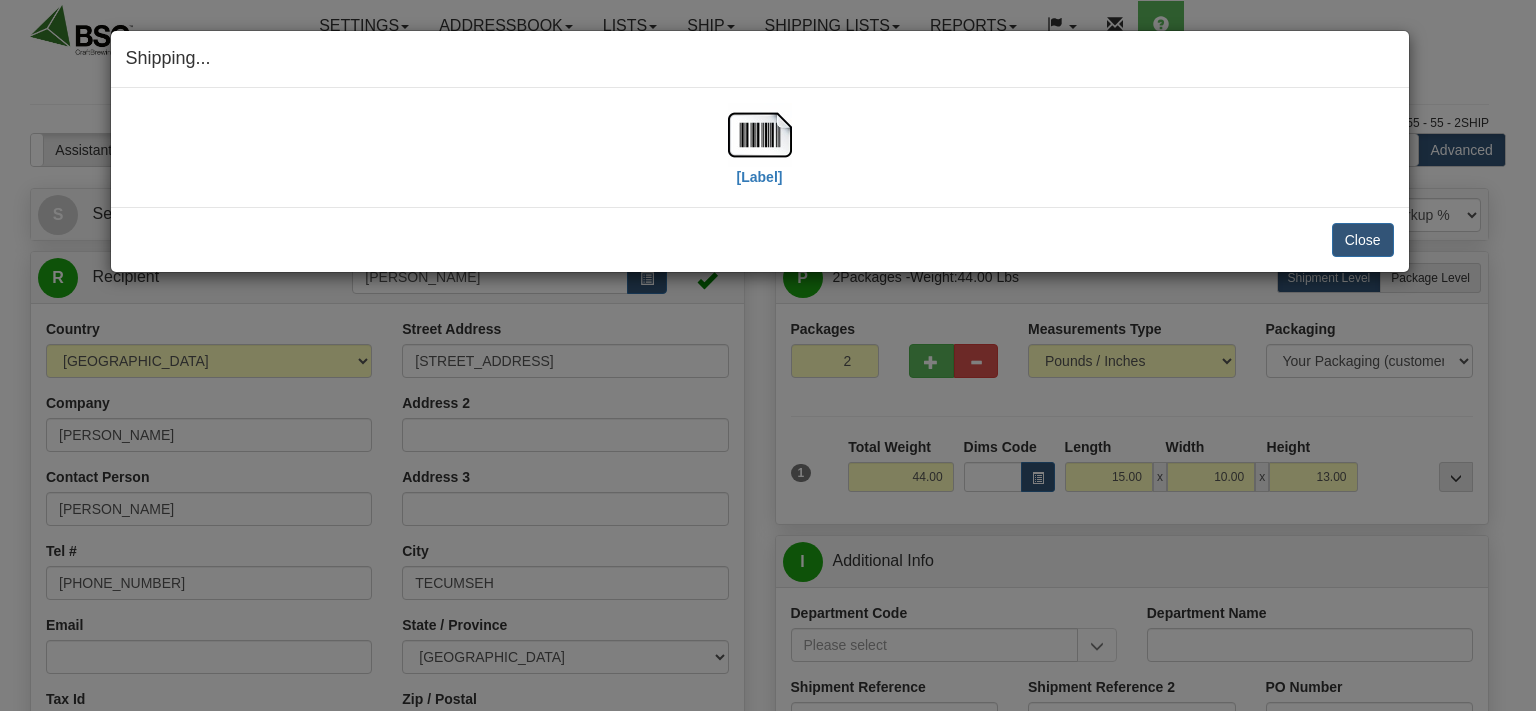 select on "0" 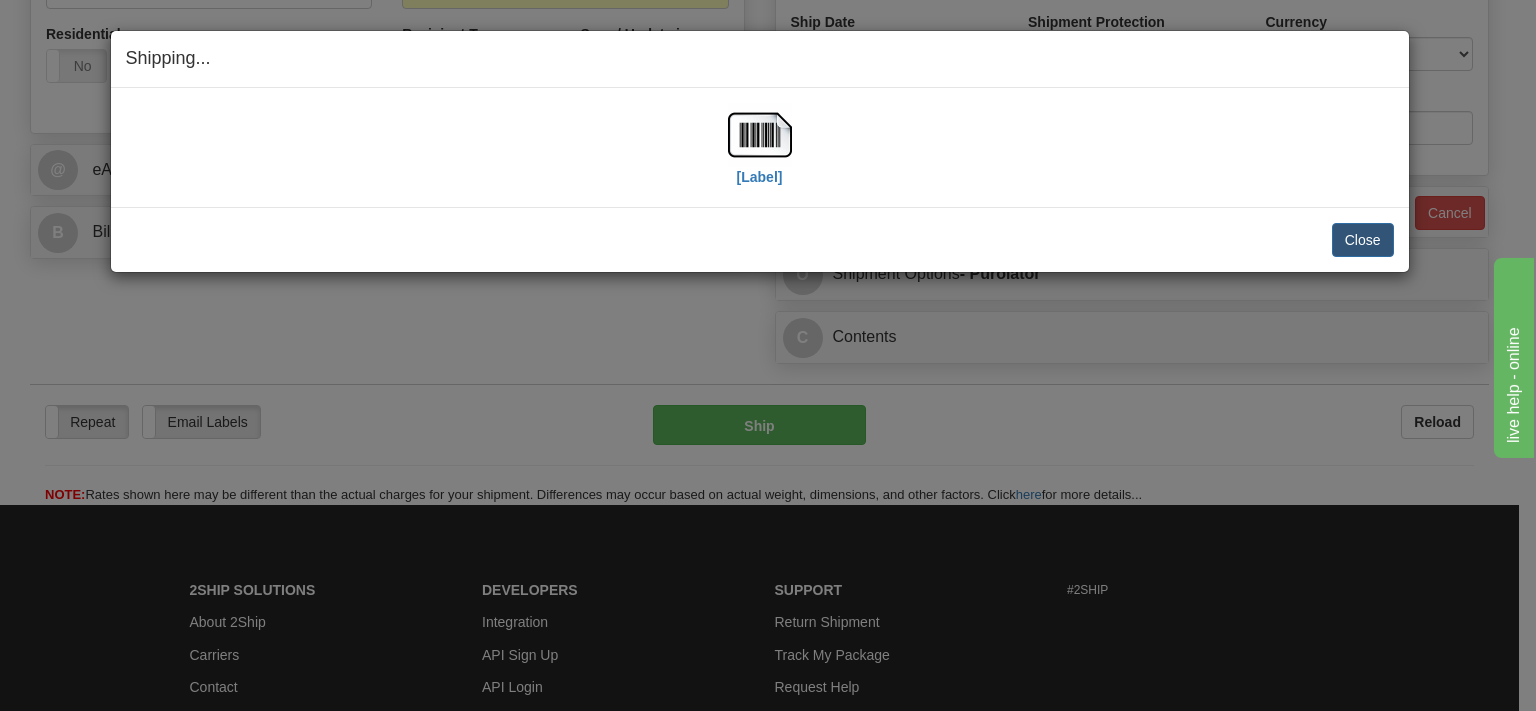 scroll, scrollTop: 0, scrollLeft: 0, axis: both 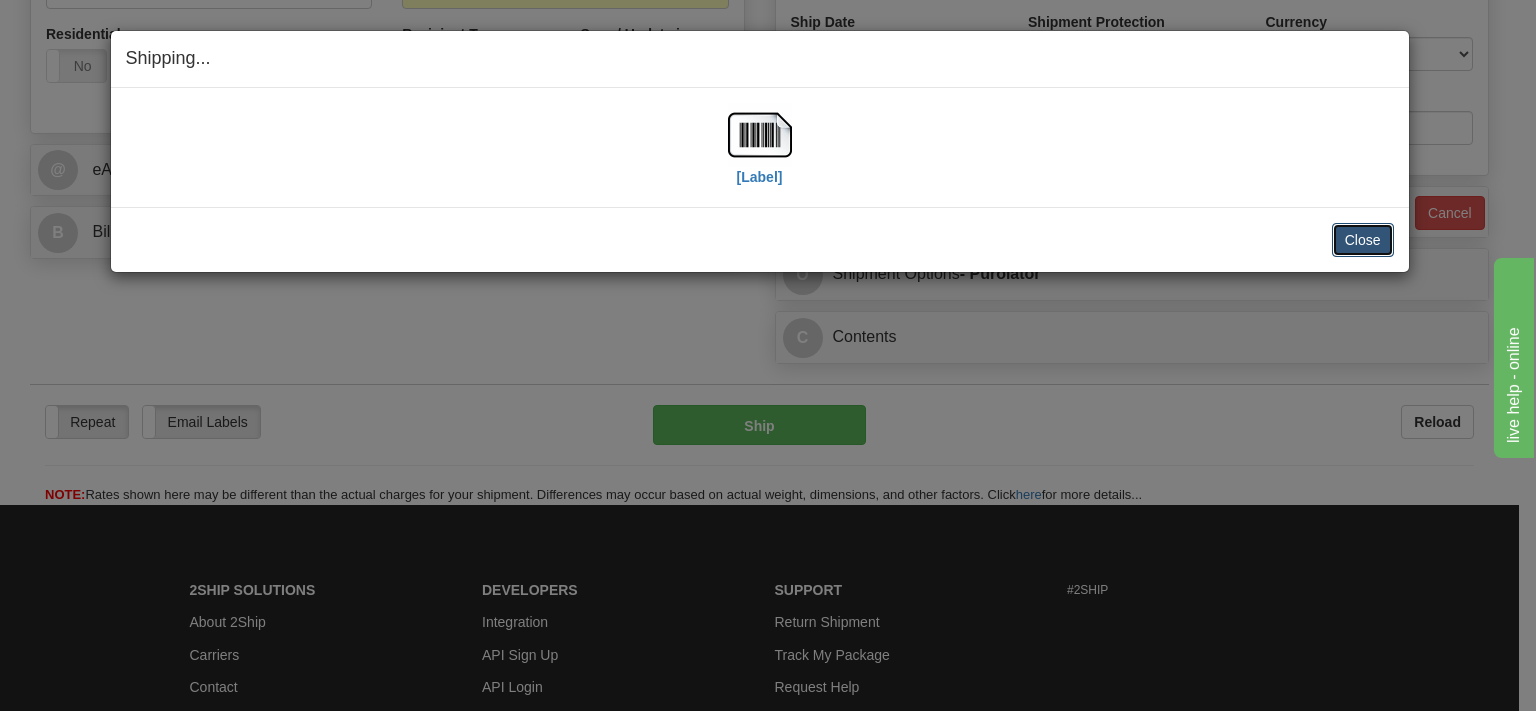 click on "Close" at bounding box center (1363, 240) 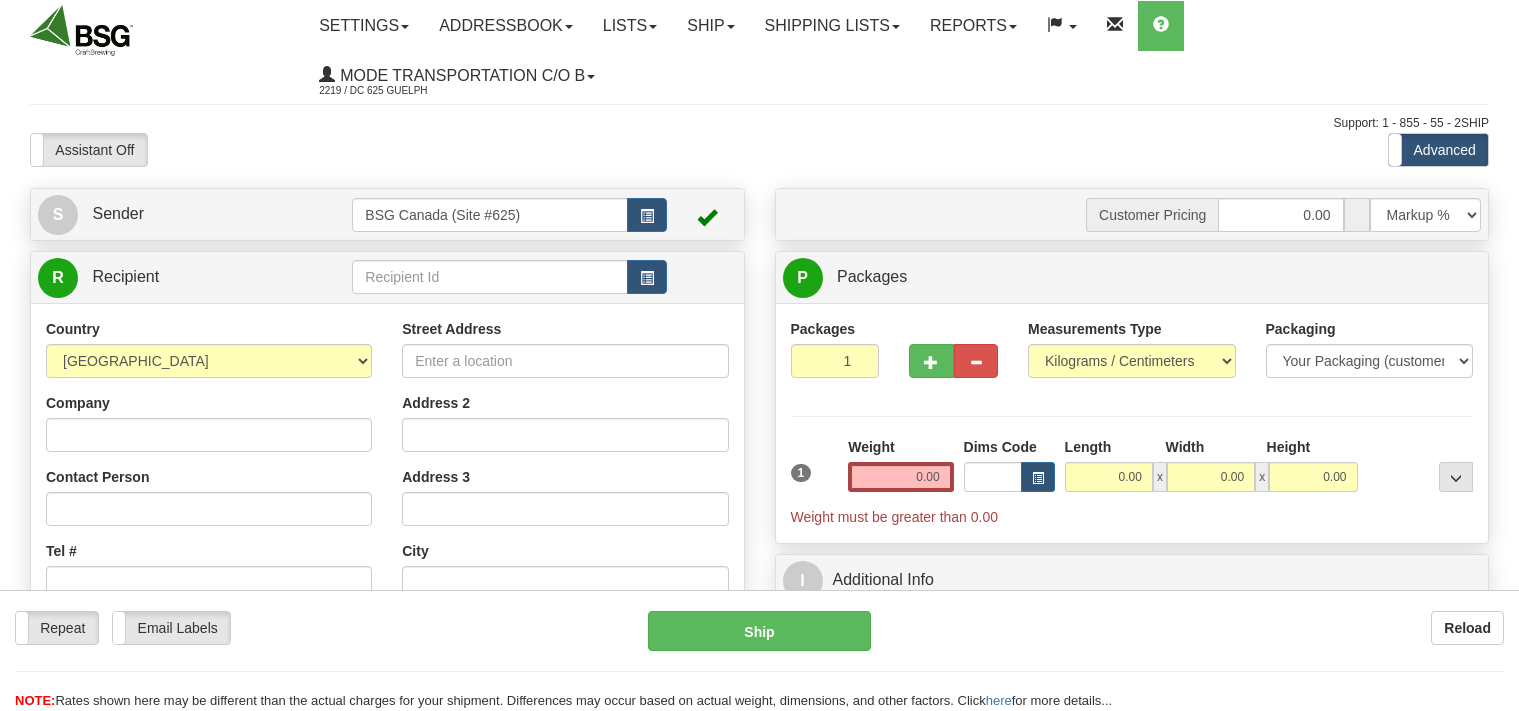 scroll, scrollTop: 0, scrollLeft: 0, axis: both 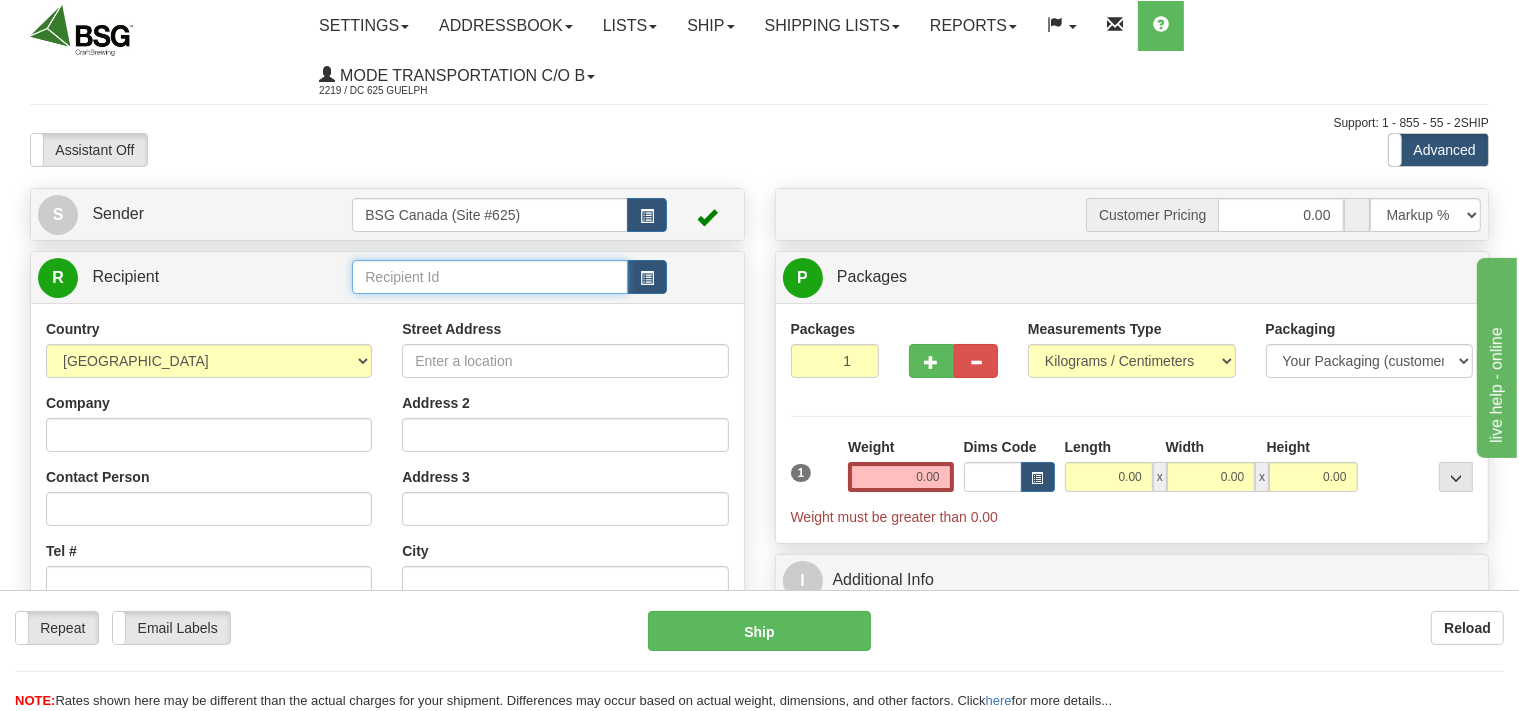 click at bounding box center (489, 277) 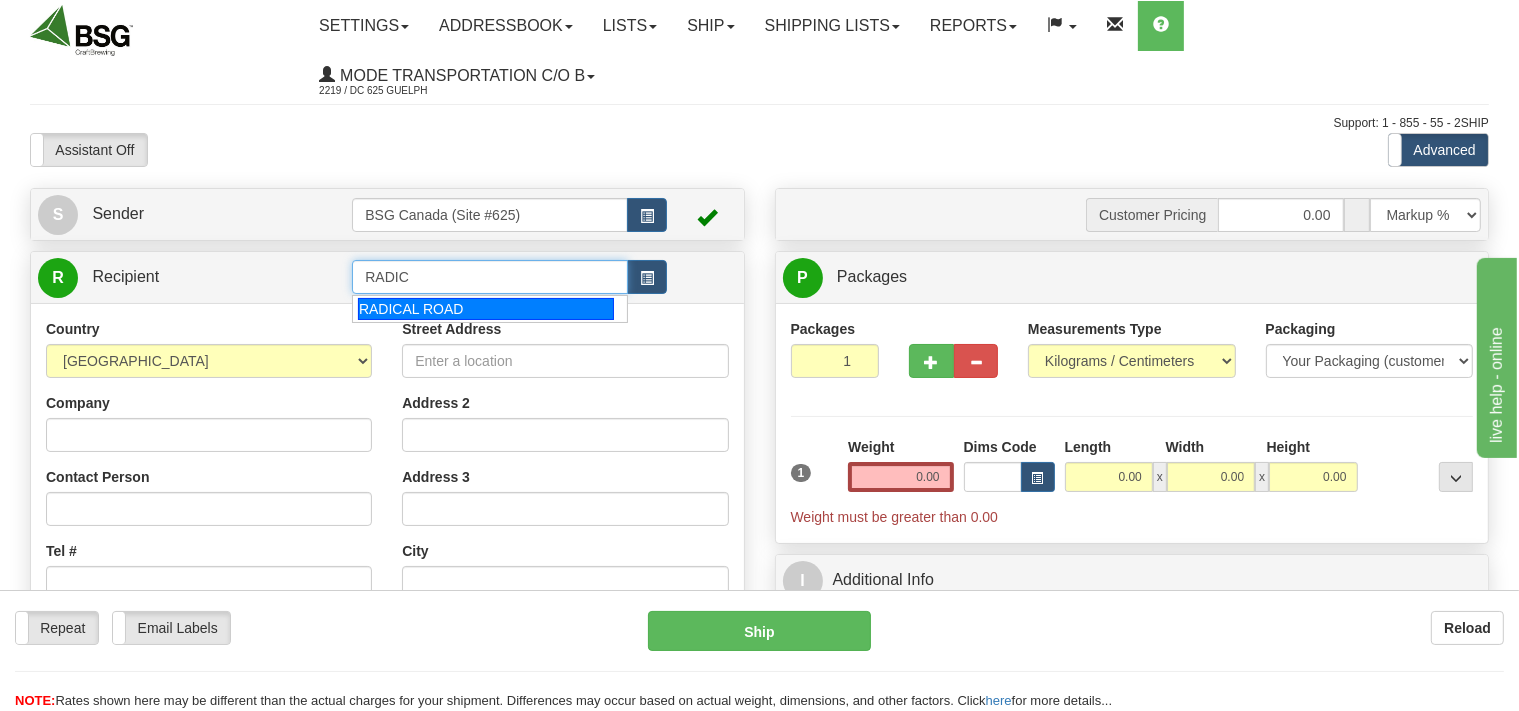 click on "RADICAL ROAD" at bounding box center (486, 309) 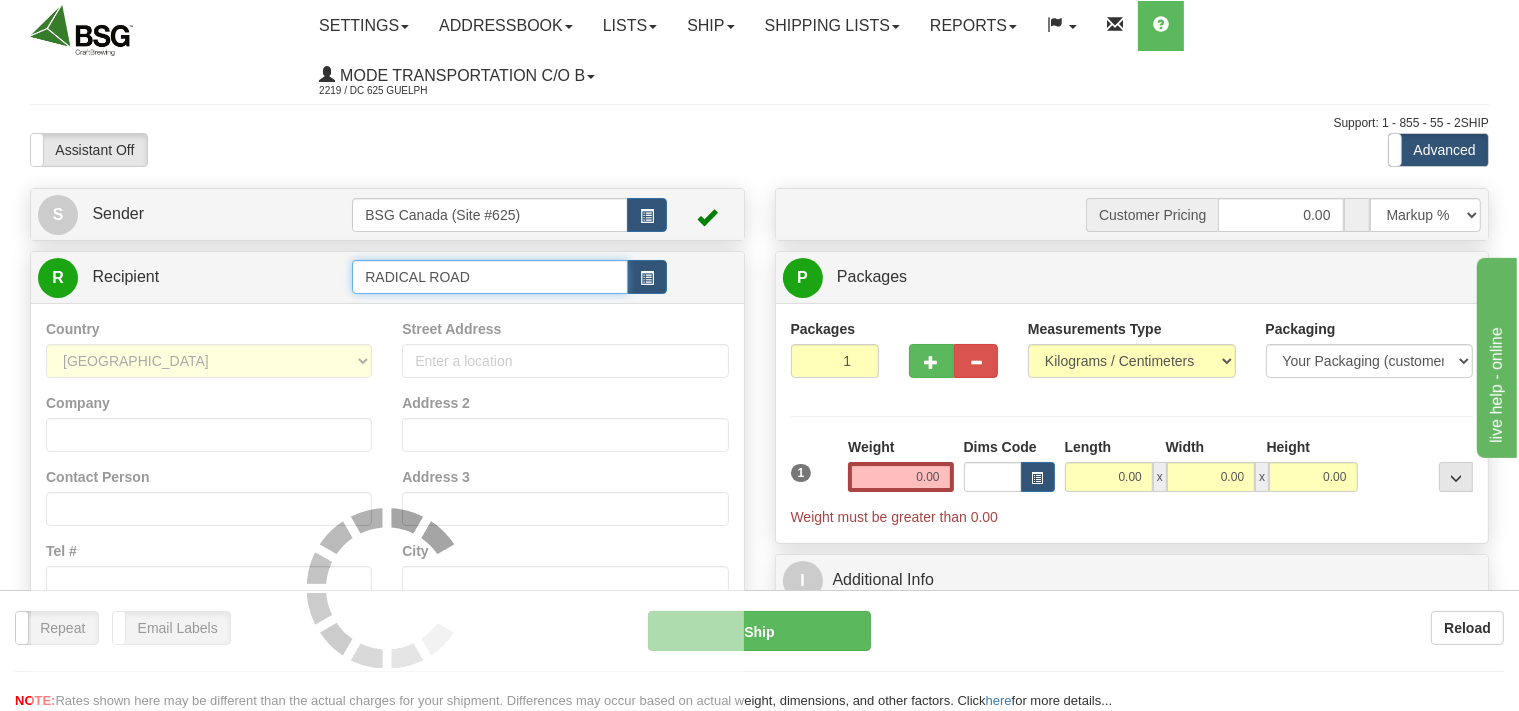 type on "RADICAL ROAD" 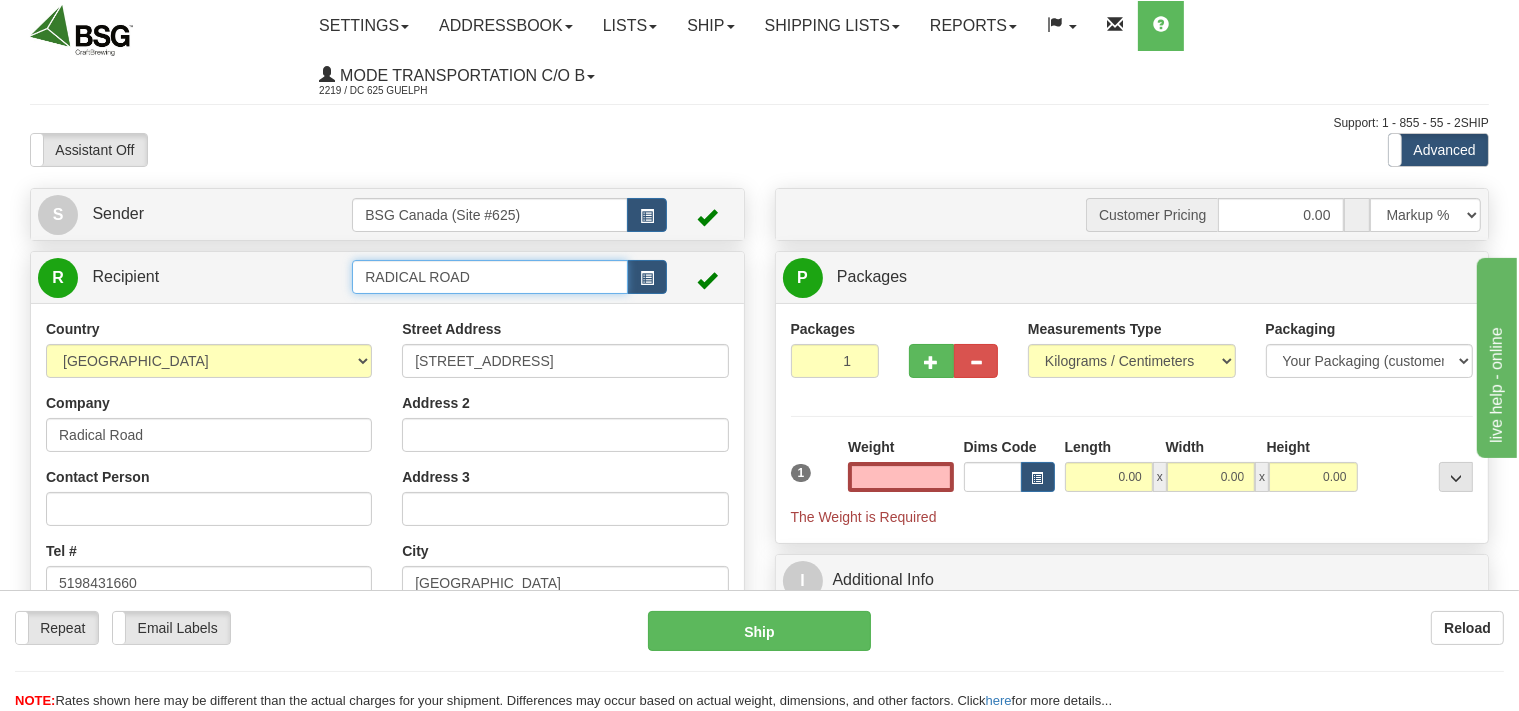 type on "0.00" 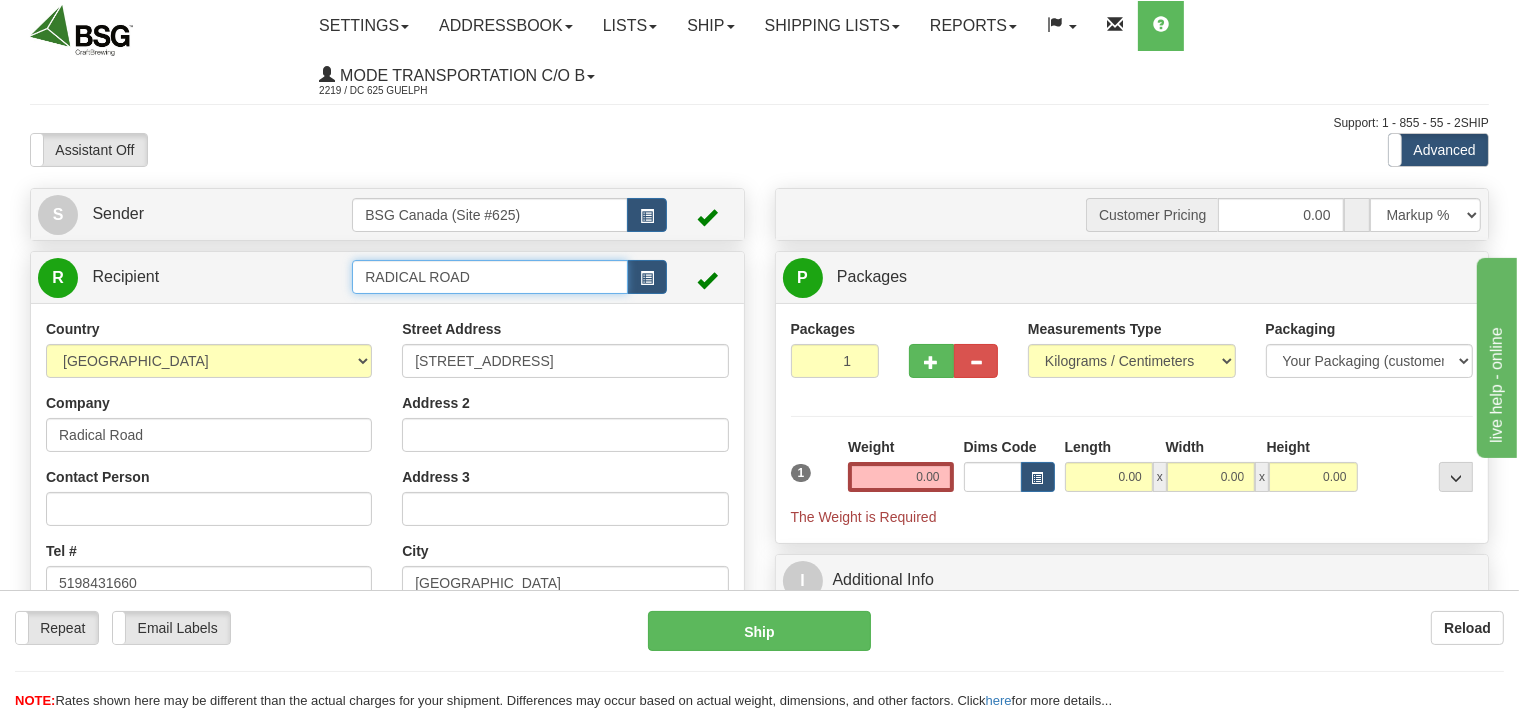 drag, startPoint x: 484, startPoint y: 280, endPoint x: 319, endPoint y: 278, distance: 165.01212 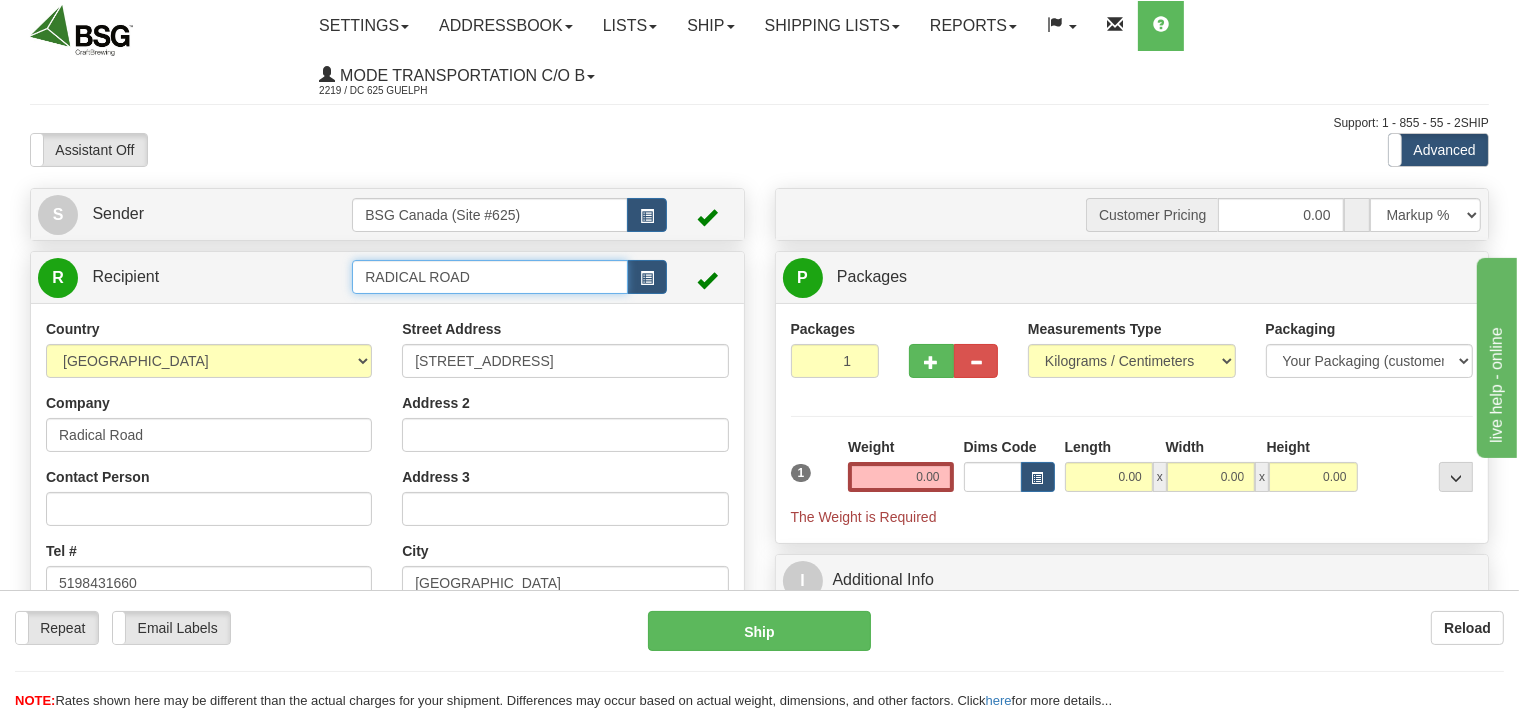 click on "RADICAL ROAD" at bounding box center [489, 277] 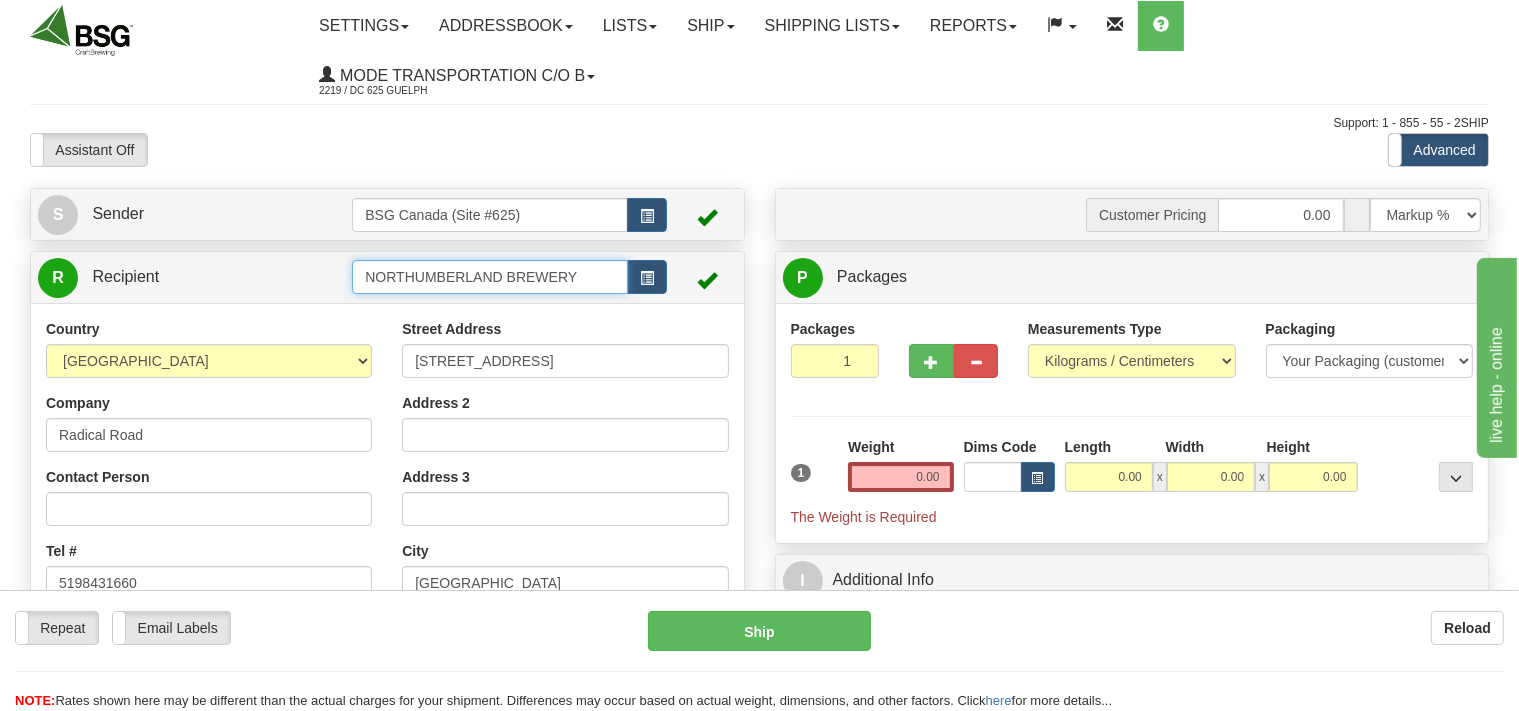 type on "NORTHUMBERLAND BREWERY" 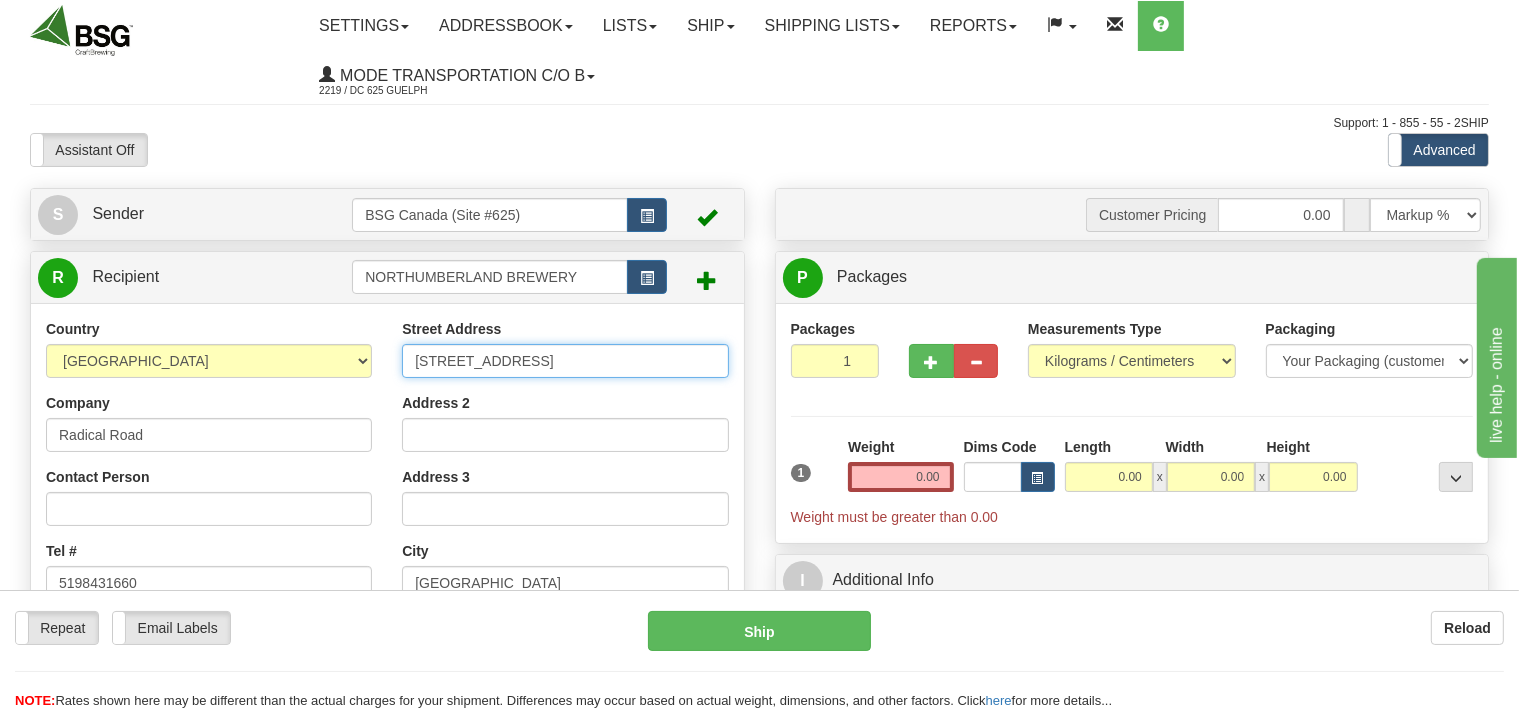 drag, startPoint x: 549, startPoint y: 359, endPoint x: 378, endPoint y: 350, distance: 171.23668 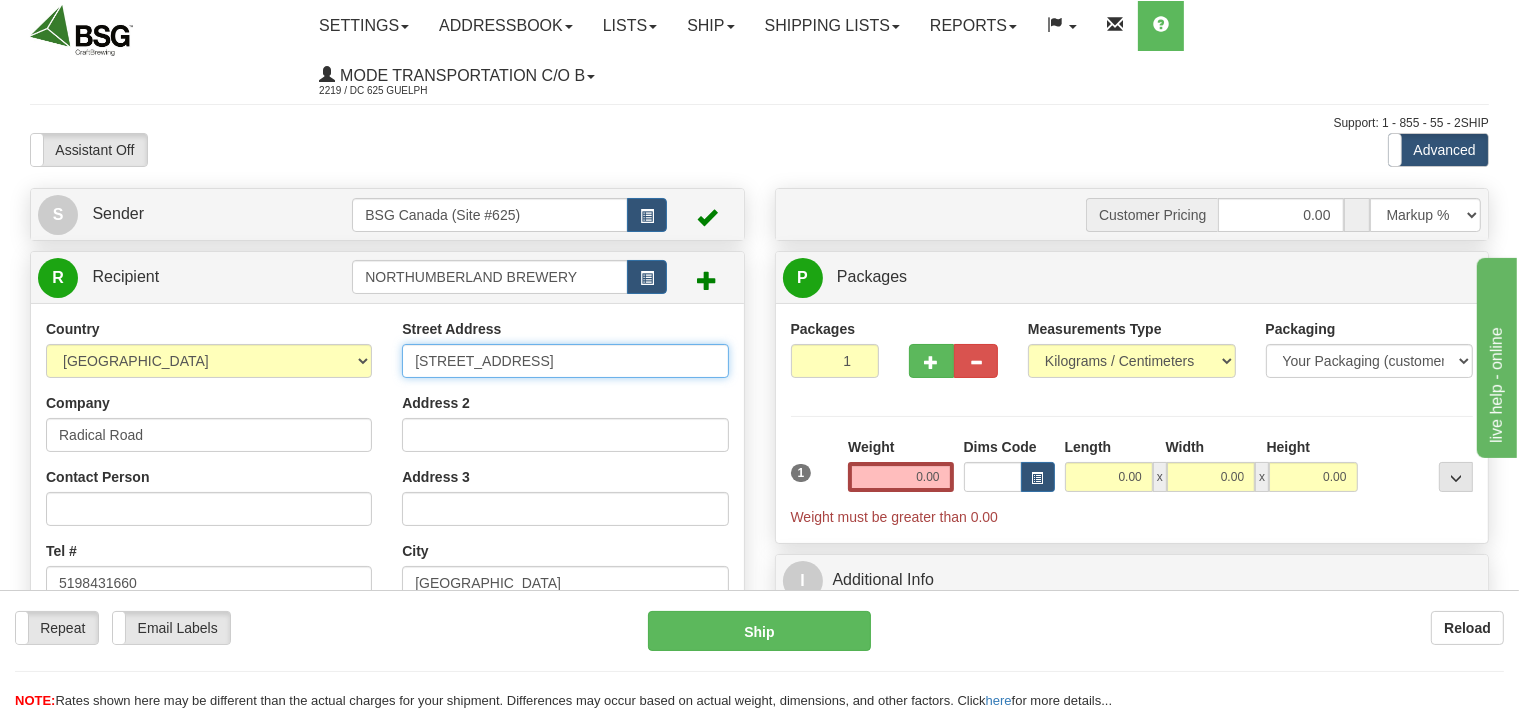 click on "[STREET_ADDRESS]" at bounding box center (565, 361) 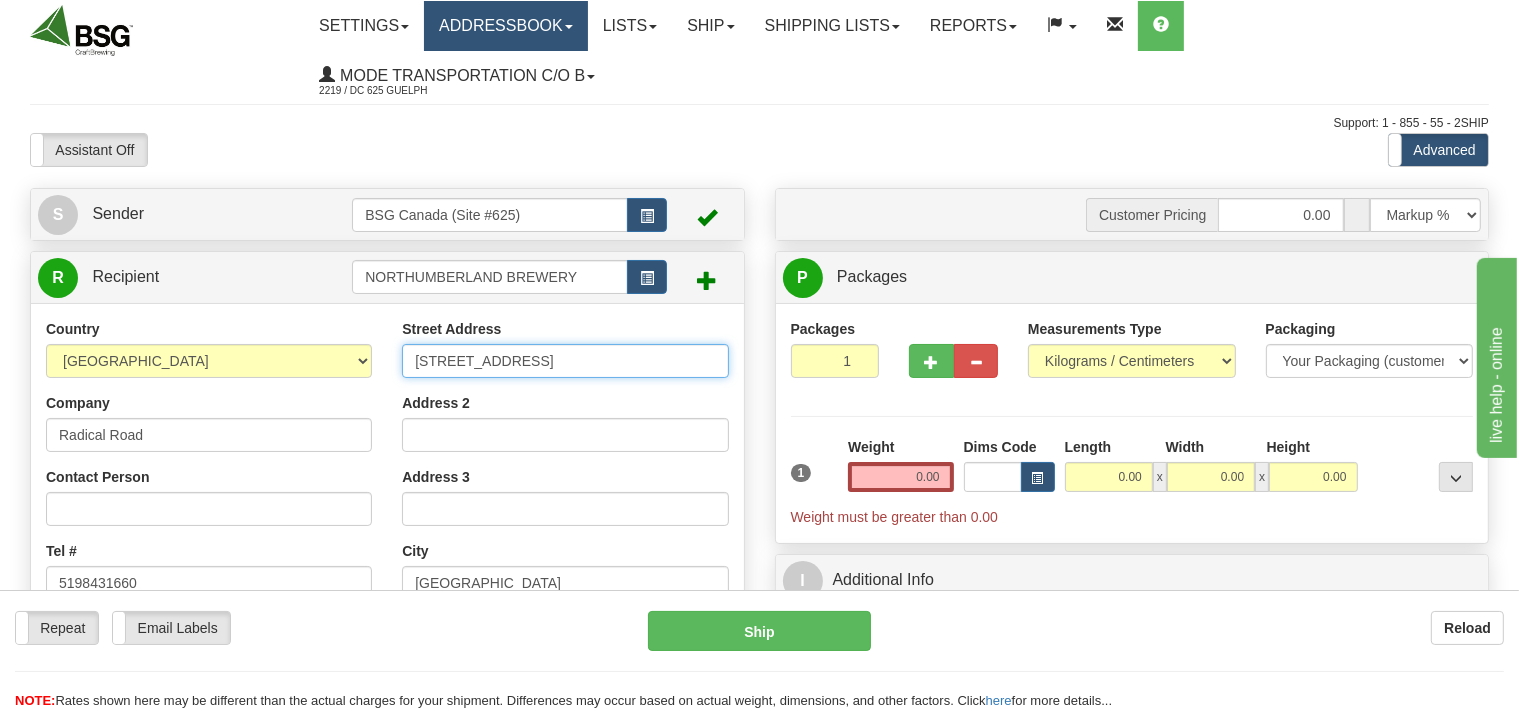 type on "[STREET_ADDRESS]" 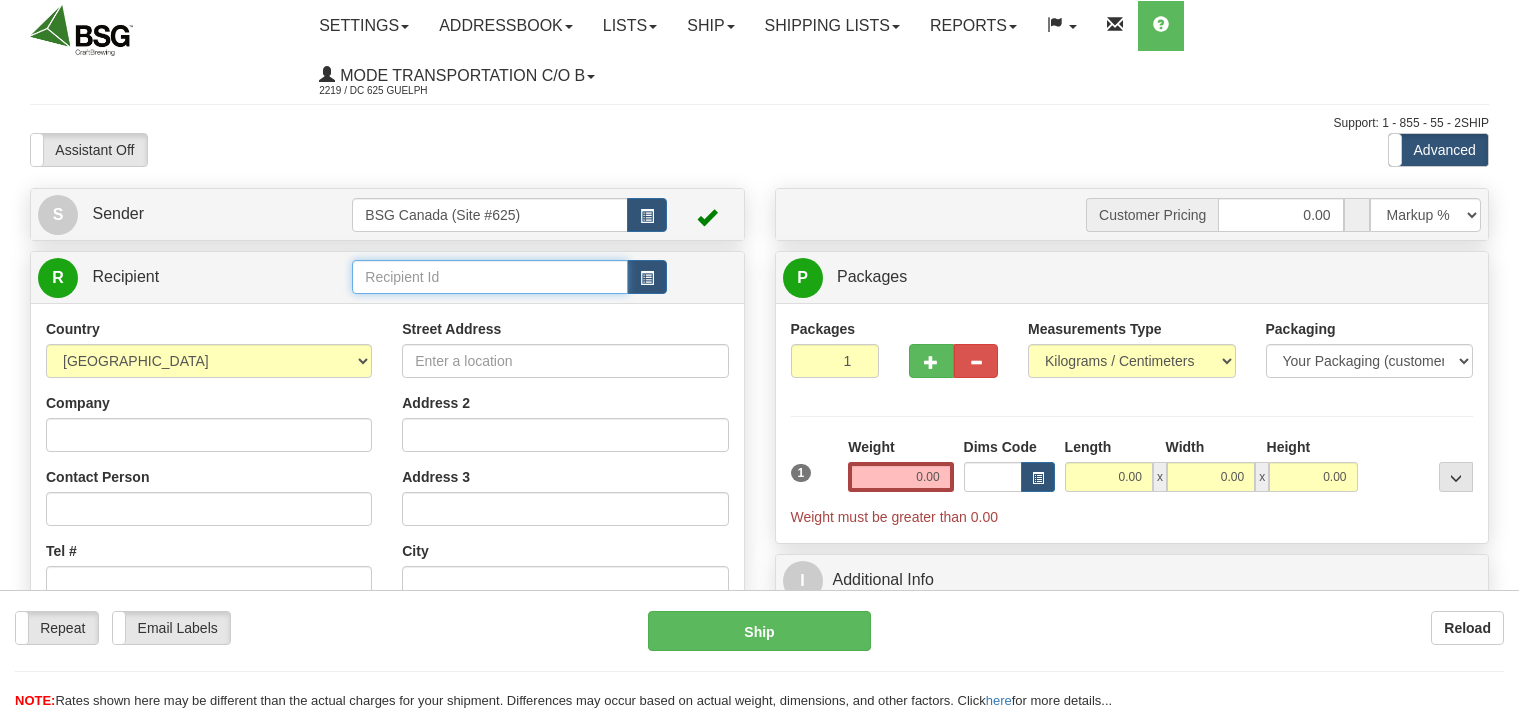 click at bounding box center [489, 277] 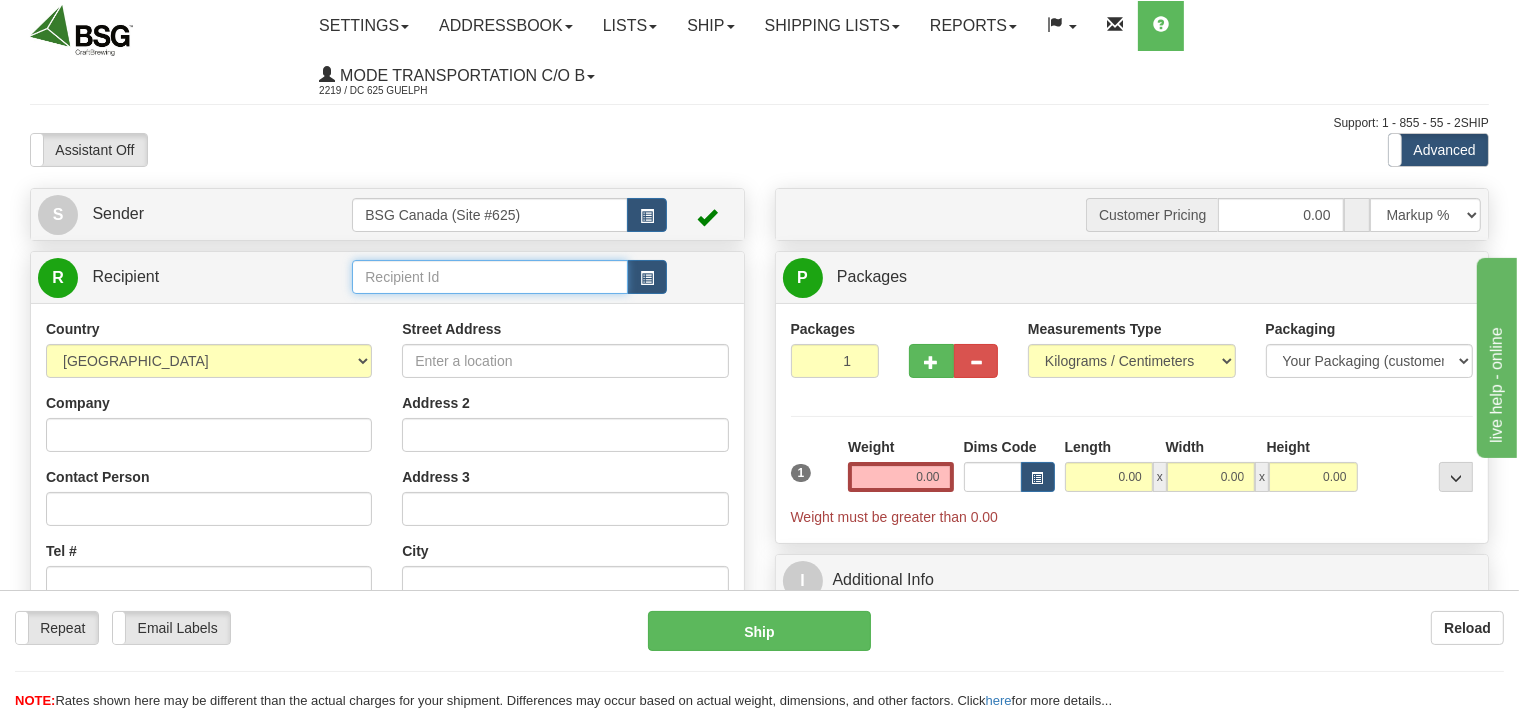 scroll, scrollTop: 0, scrollLeft: 0, axis: both 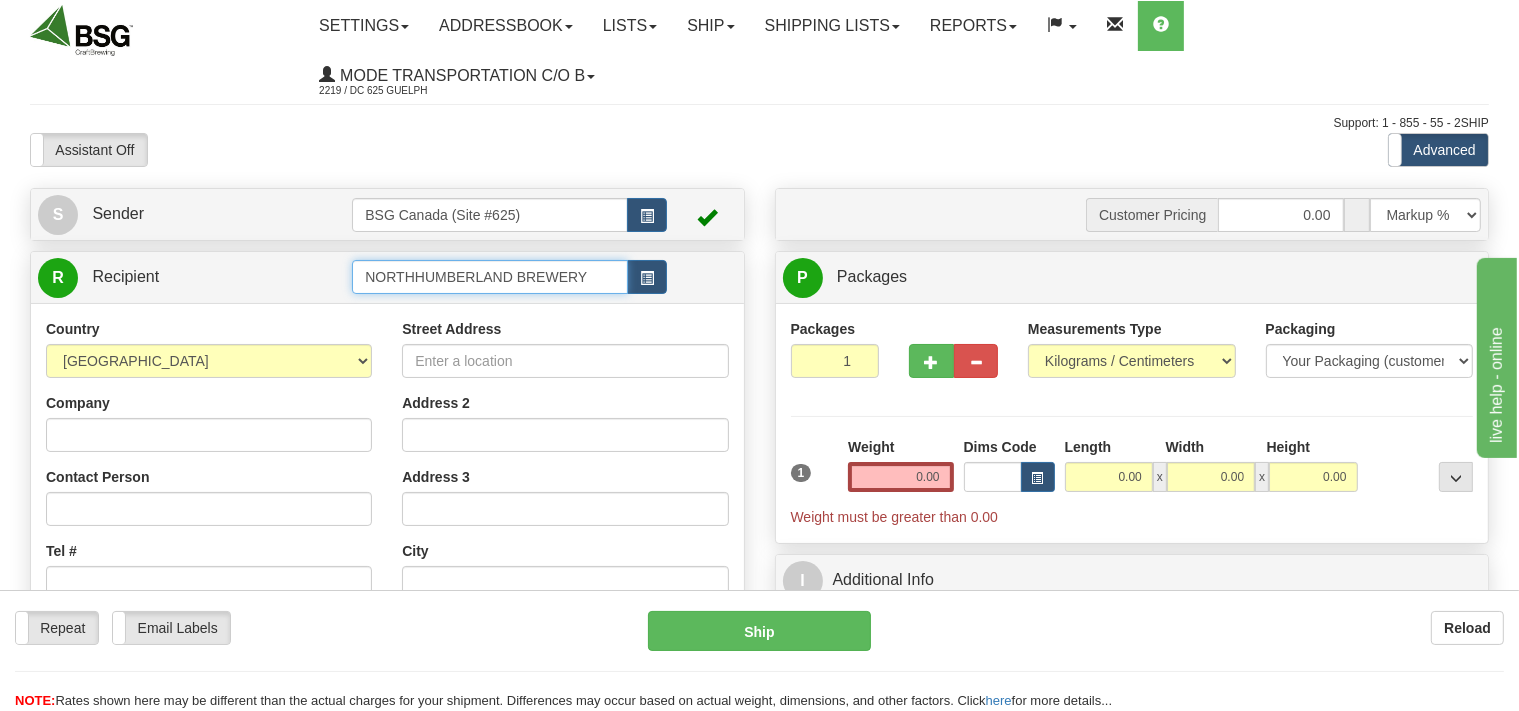 drag, startPoint x: 605, startPoint y: 274, endPoint x: 288, endPoint y: 307, distance: 318.71304 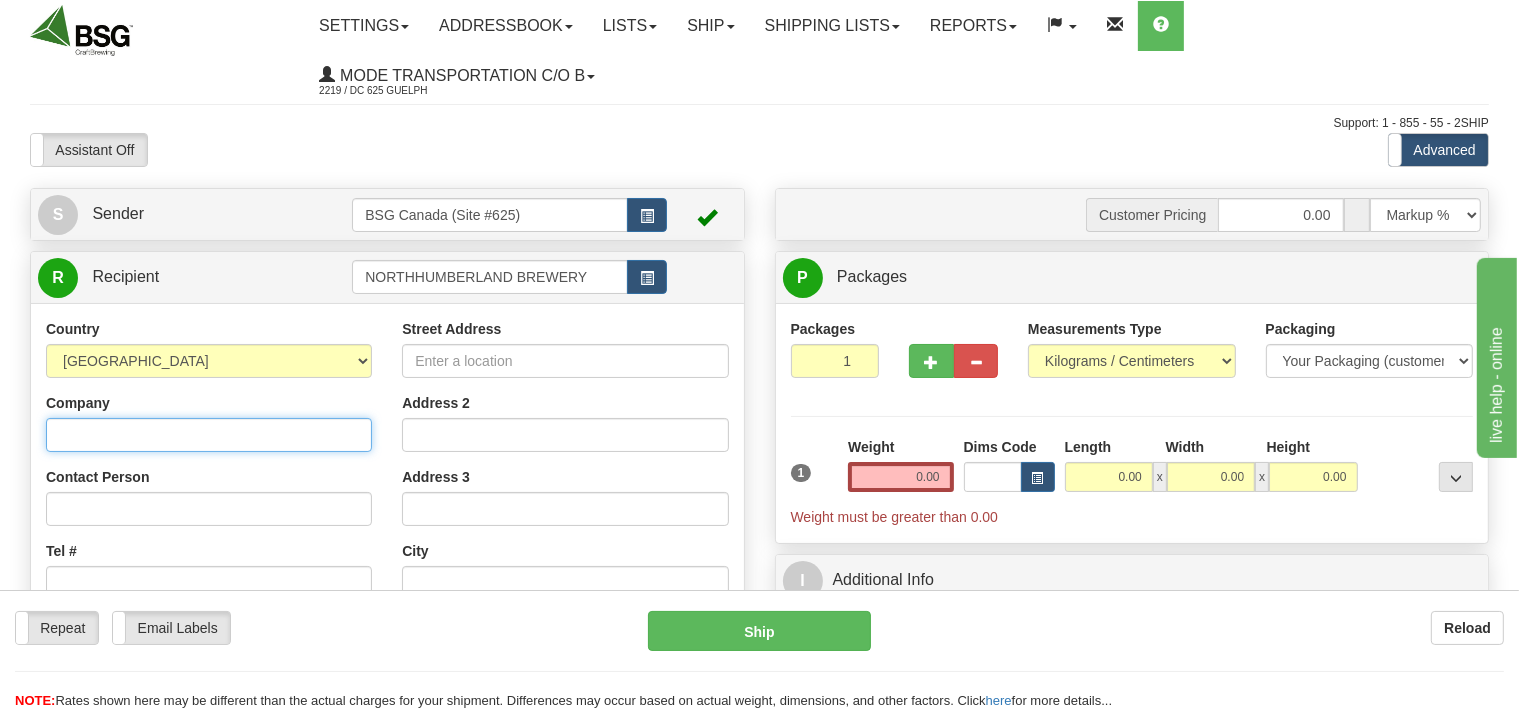 click on "Company" at bounding box center [209, 435] 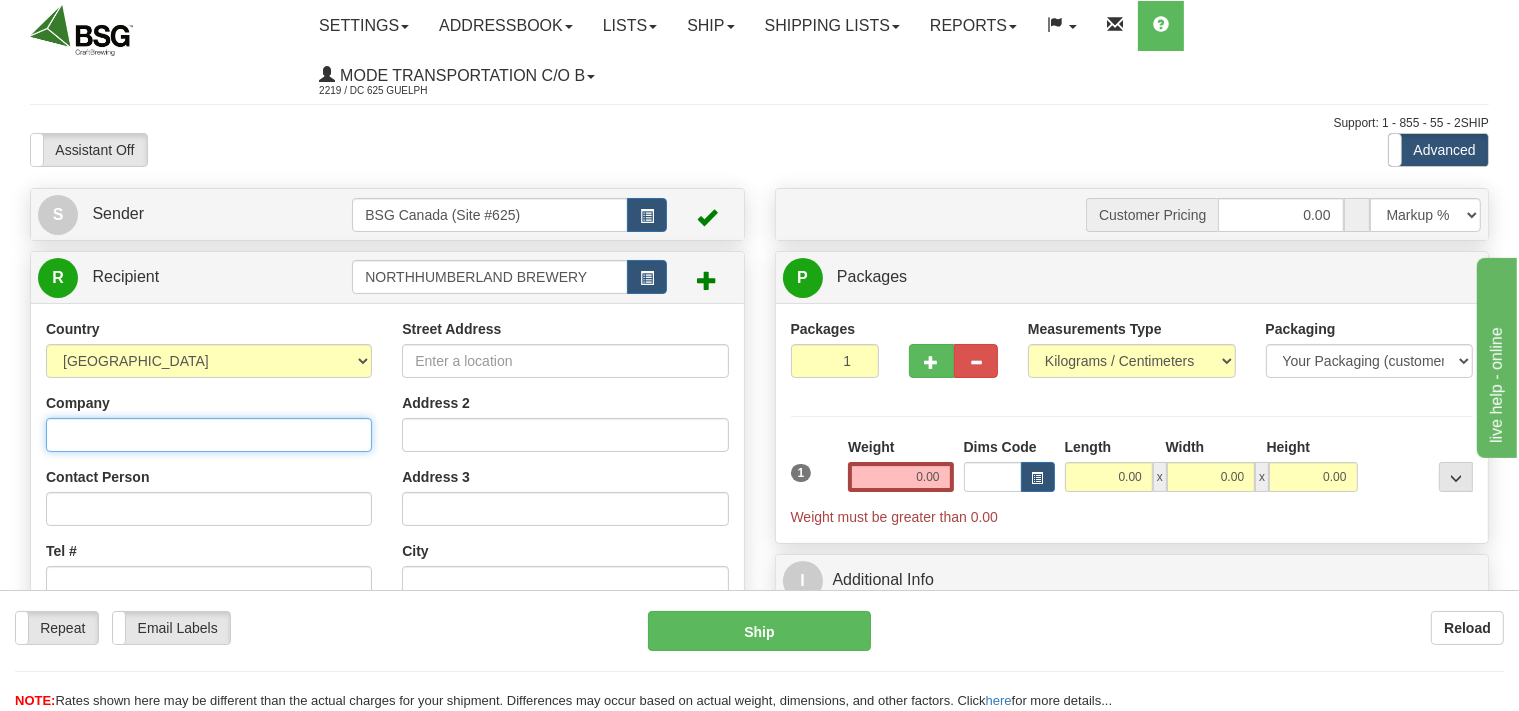 paste on "NORTHHUMBERLAND BREWERY" 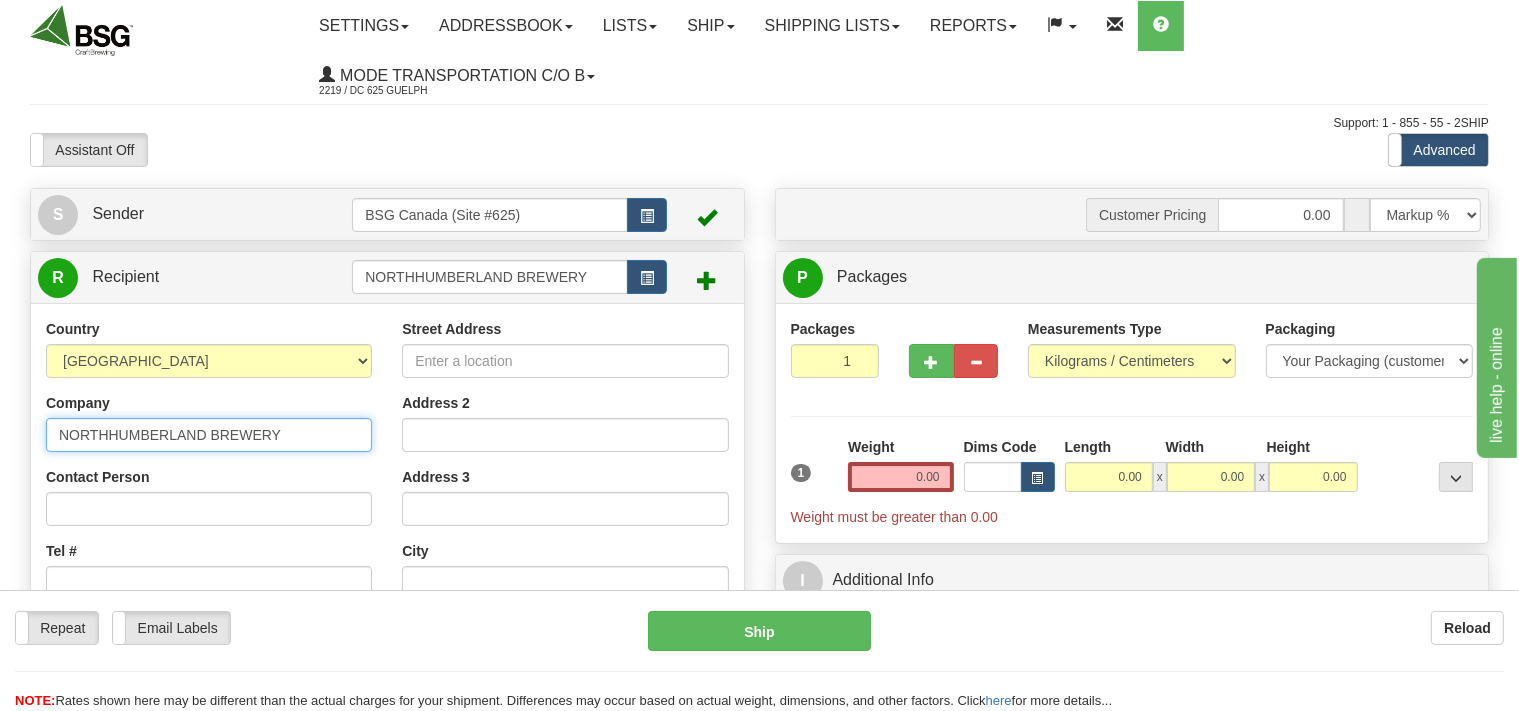 type on "NORTHHUMBERLAND BREWERY" 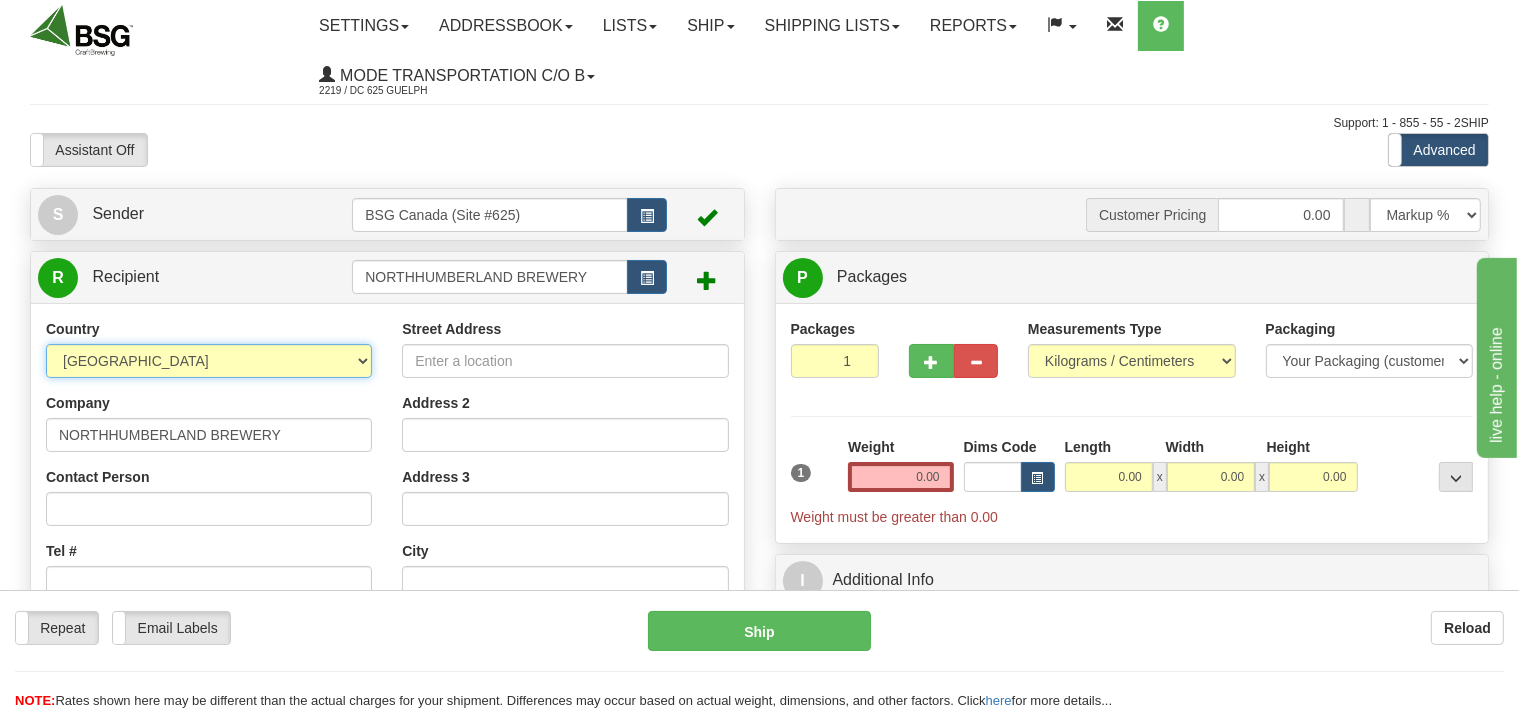 click on "AFGHANISTAN
ALAND ISLANDS
ALBANIA
ALGERIA
AMERICAN SAMOA
ANDORRA
ANGOLA
ANGUILLA
ANTIGUA AND BARBUDA
ARGENTINA
ARMENIA
ARUBA
AUSTRALIA
AUSTRIA
AZERBAIJAN
AZORES
BAHAMAS
BAHRAIN
BANGLADESH
BARBADOS
BELARUS
BELGIUM
BELIZE
BENIN
BERMUDA
BHUTAN
BOLIVIA
BONAIRE, SAINT EUSTATIUS AND SABA
BOSNIA
BOTSWANA
BOUVET ISLAND
BRAZIL
BRITISH INDIAN OCEAN TERRITORY
BRITISH VIRGIN ISLANDS
BRUNEI
BULGARIA
BURKINA FASO
BURUNDI
CAMBODIA
CAMEROON
CANADA
CANARY ISLANDS
CAPE VERDE
CAYMAN ISLANDS
CENTRAL AFRICAN REPUBLIC
CHAD
CHILE
CHINA
CHRISTMAS ISLAND
COCOS (KEELING) ISLANDS
COLOMBIA
COMOROS
CONGO
CONGO, DEMOCRATIC REPUBLIC OF
COOK ISLANDS
COSTA RICA
CROATIA
CURAÇAO
CYPRUS
CZECH REPUBLIC
DENMARK
DJIBOUTI
DOMINICA
DOMINICAN REPUBLIC
EAST TIMOR
ECUADOR
EGYPT
EL SALVADOR
EQUATORIAL GUINEA
ERITREA
ESTONIA
ETHIOPIA
FALKLAND ISLANDS (MALVINAS)
FAROE ISLANDS
FIJI
FINLAND
FRANCE" at bounding box center [209, 361] 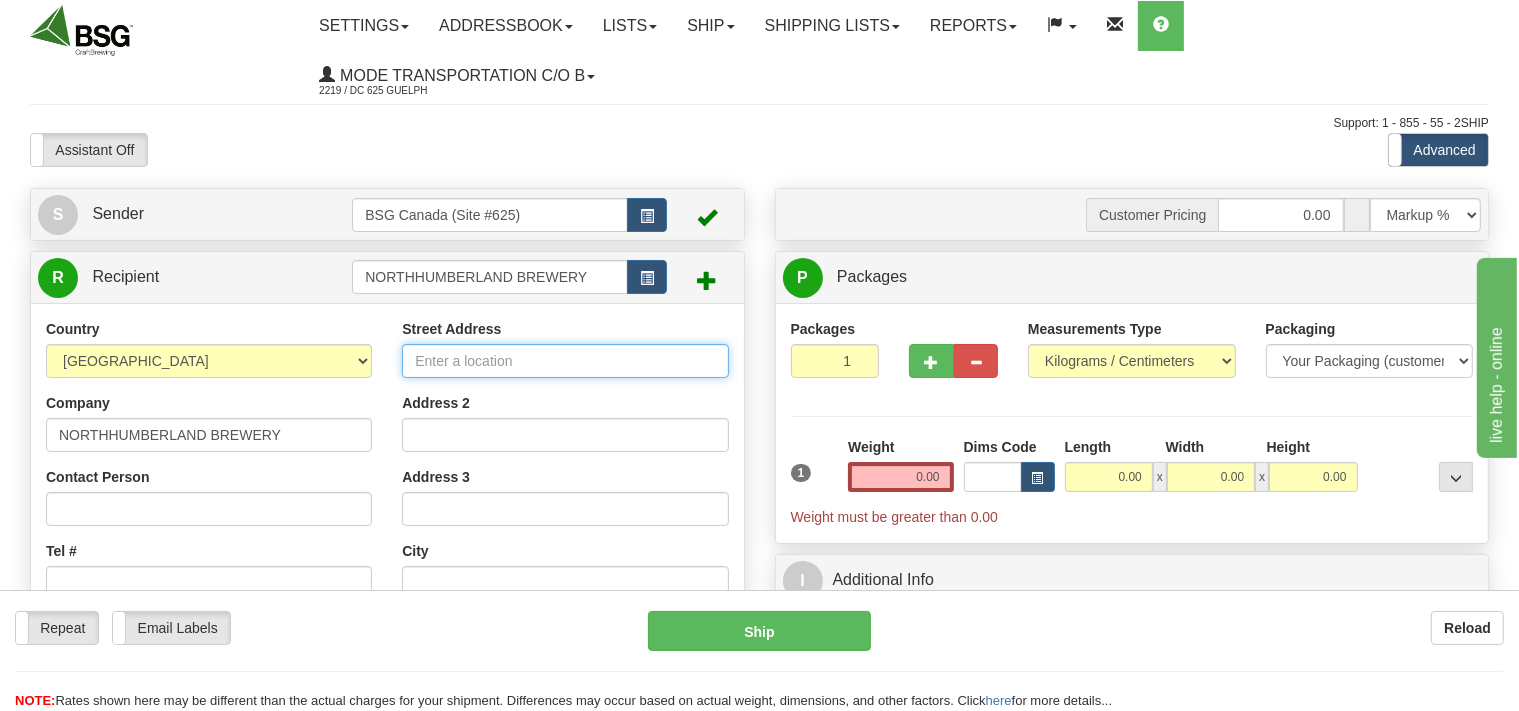click on "Street Address" at bounding box center (565, 361) 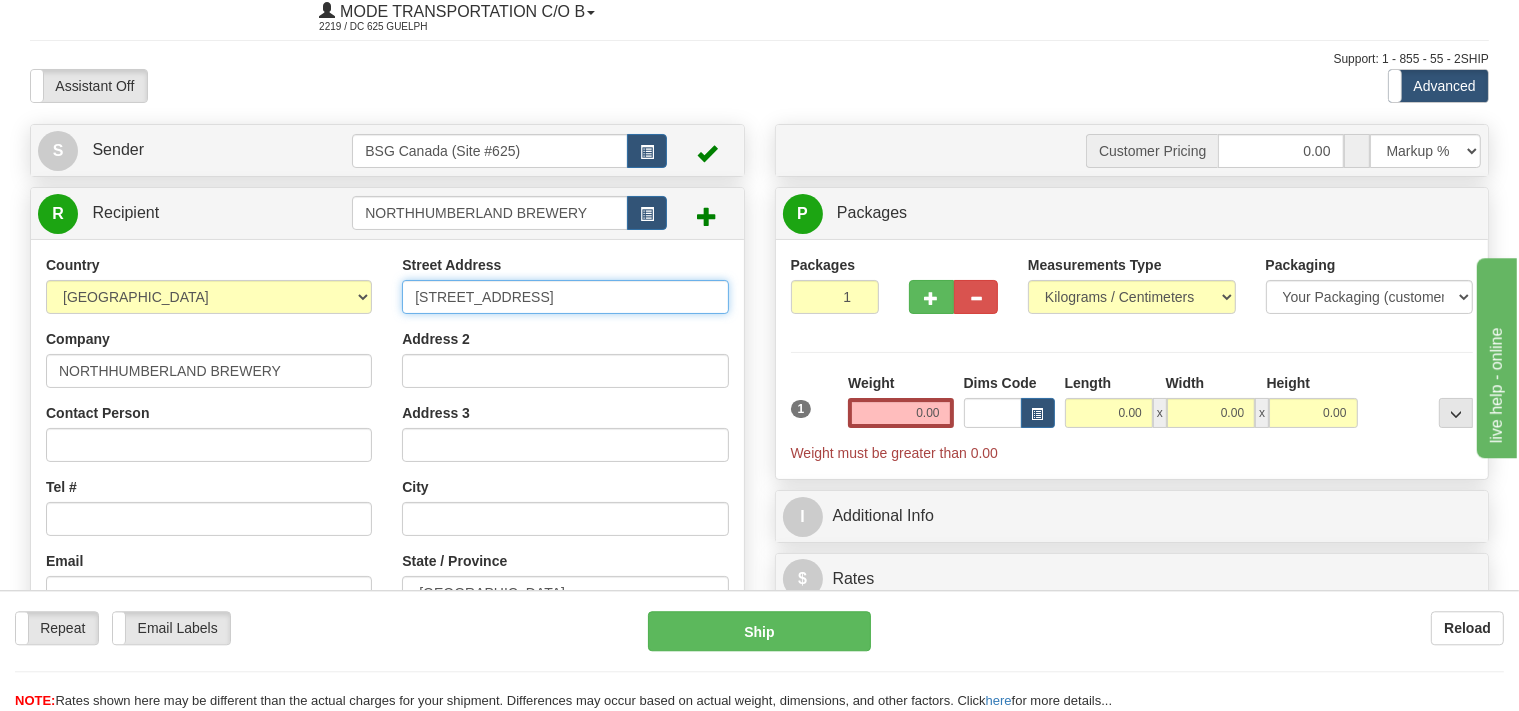 scroll, scrollTop: 105, scrollLeft: 0, axis: vertical 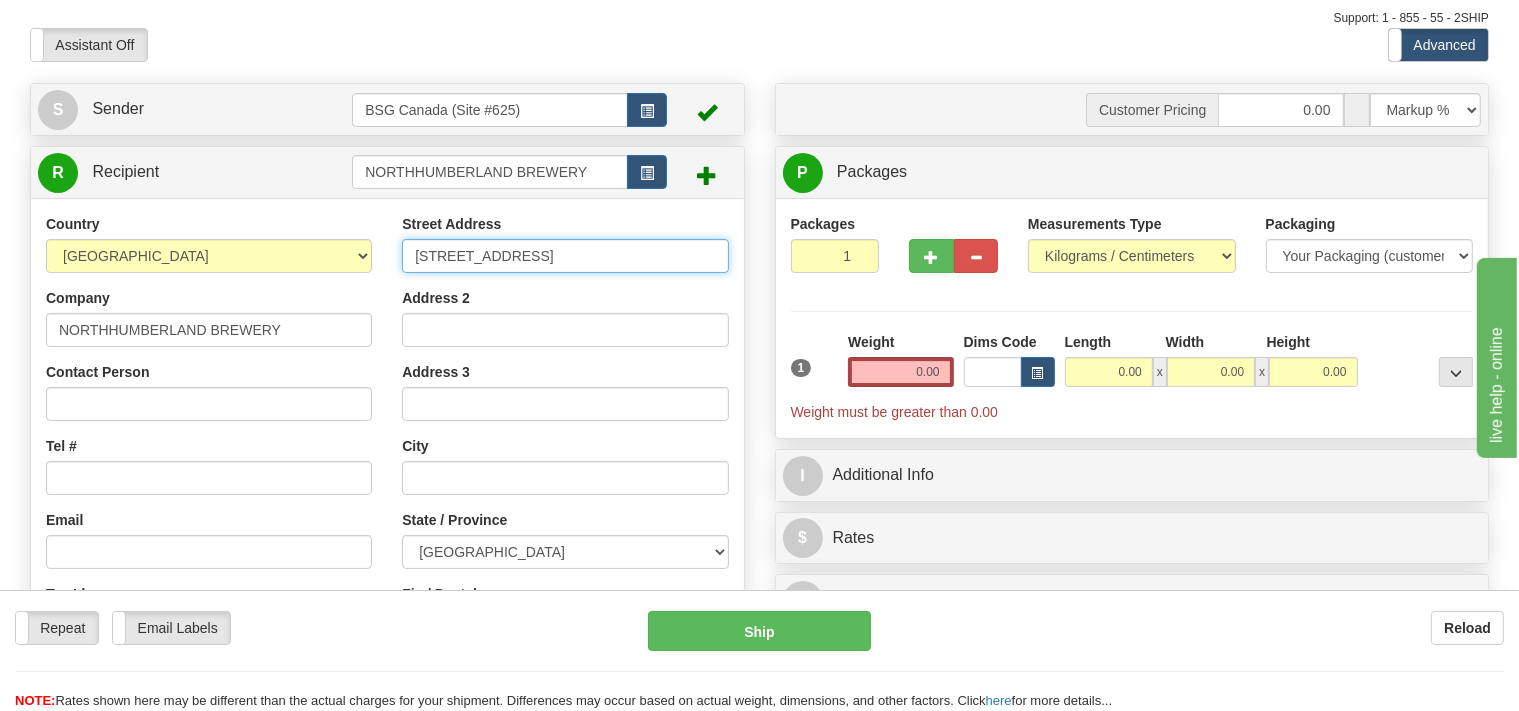type on "[STREET_ADDRESS]" 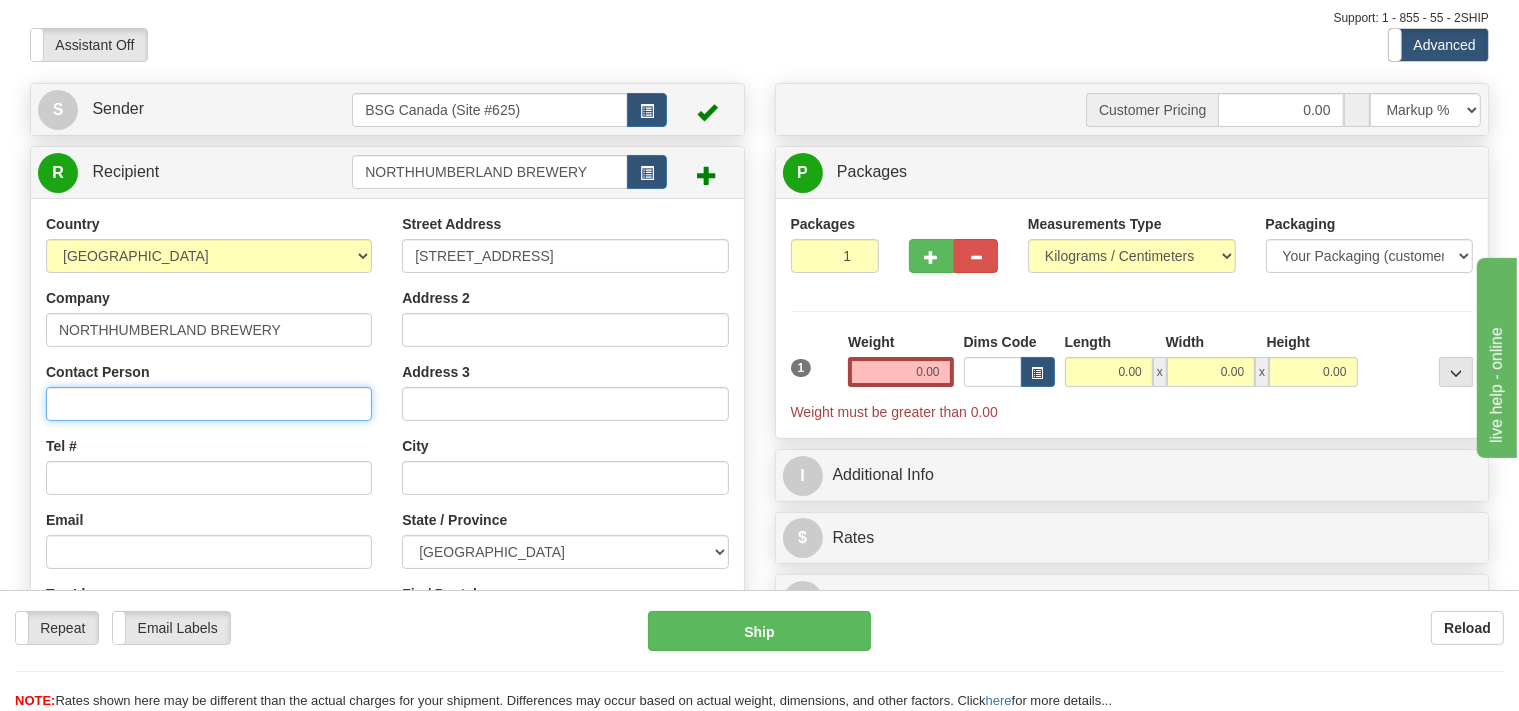 click on "Contact Person" at bounding box center (209, 404) 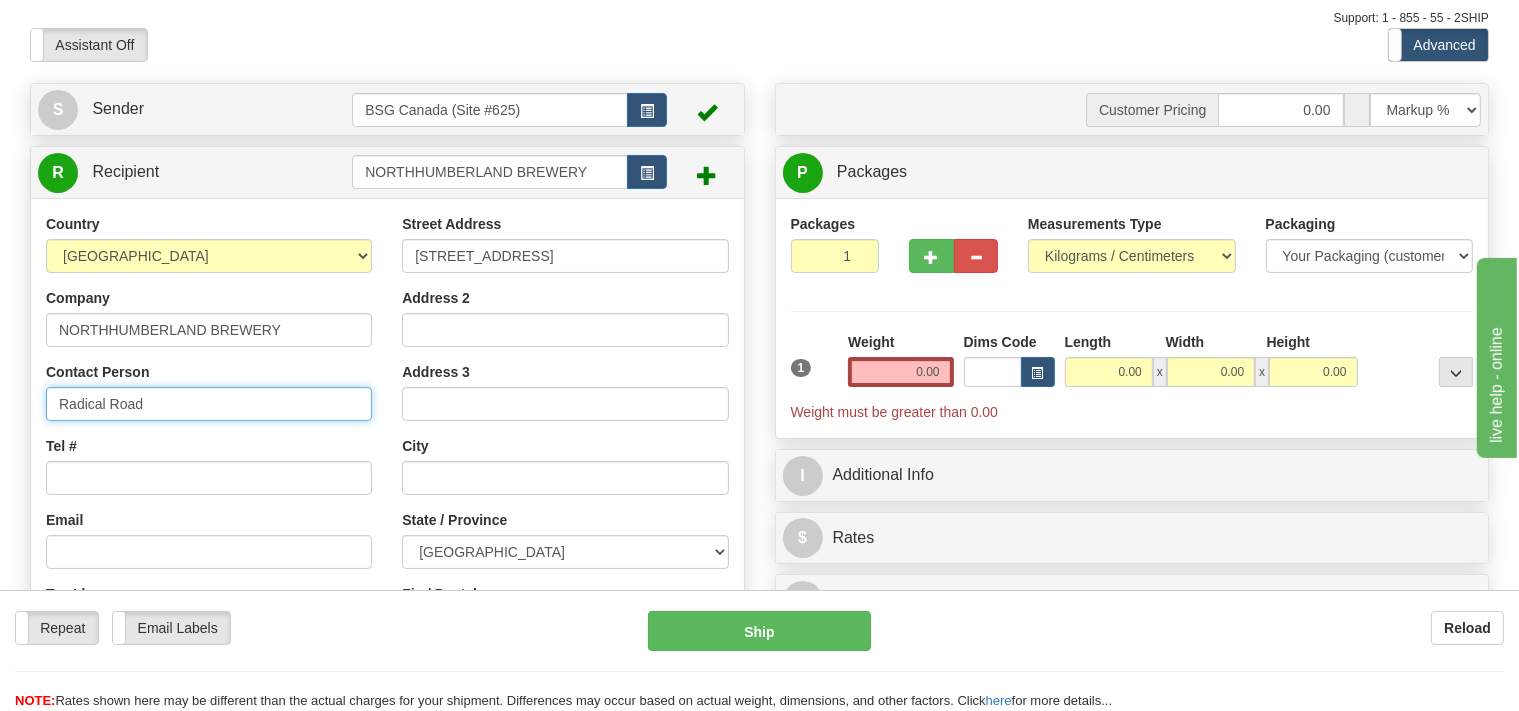 type on "Radical Road" 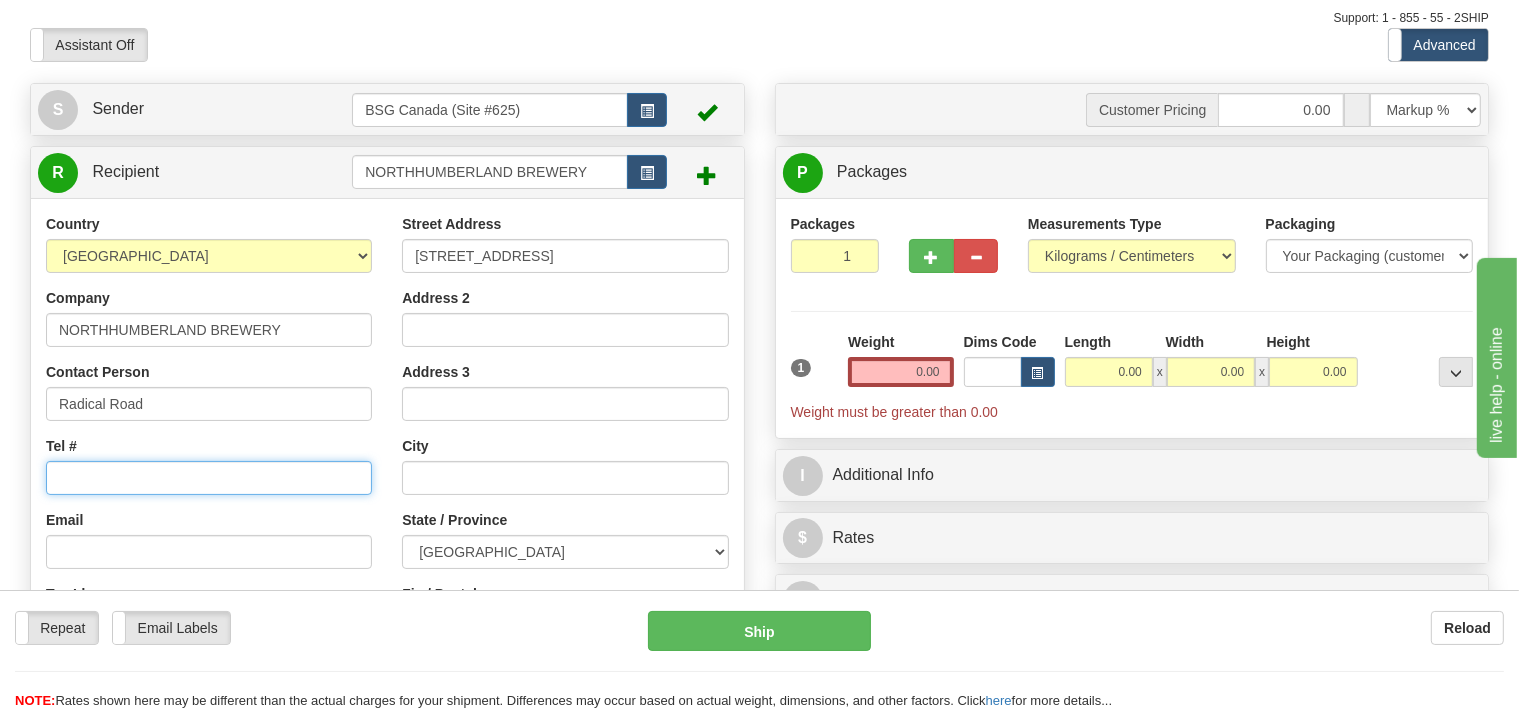 click on "Tel #" at bounding box center (209, 478) 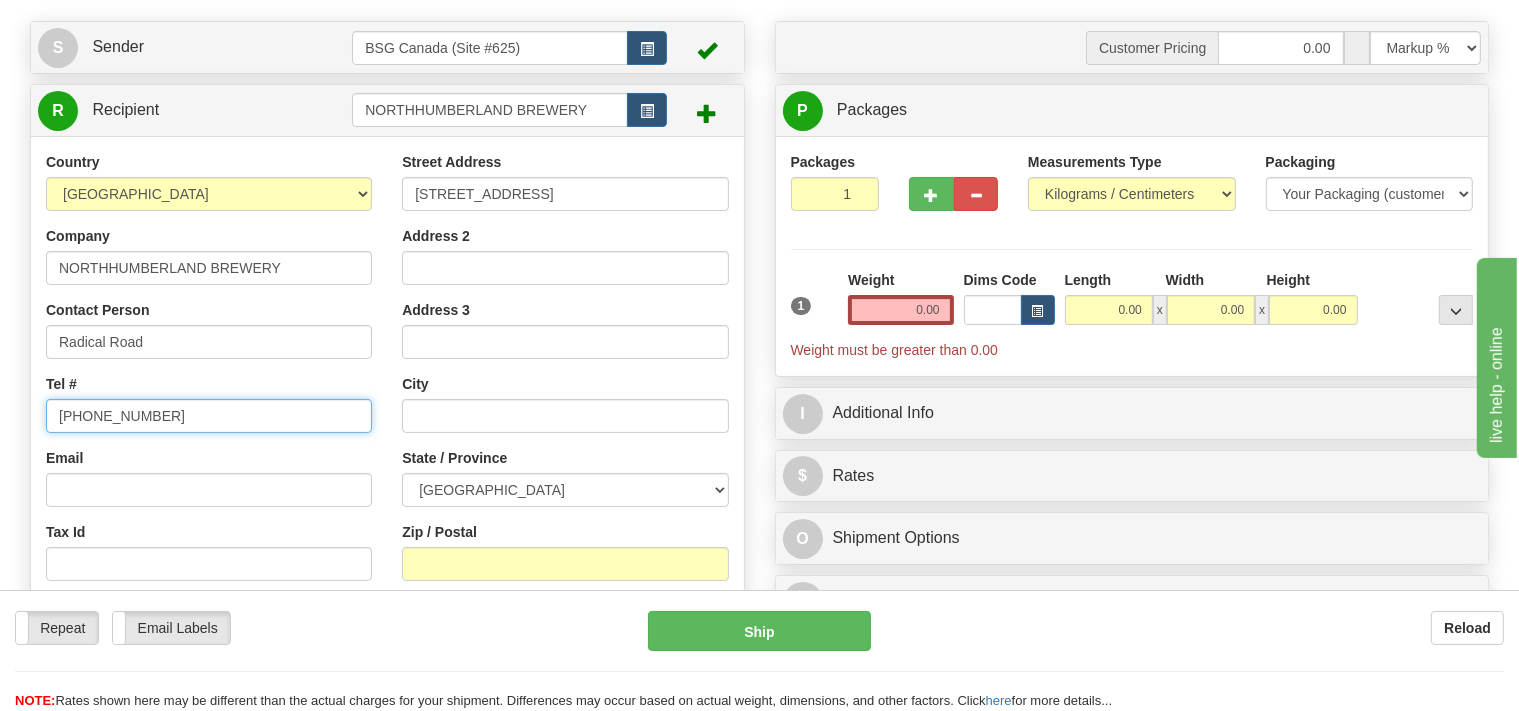 scroll, scrollTop: 211, scrollLeft: 0, axis: vertical 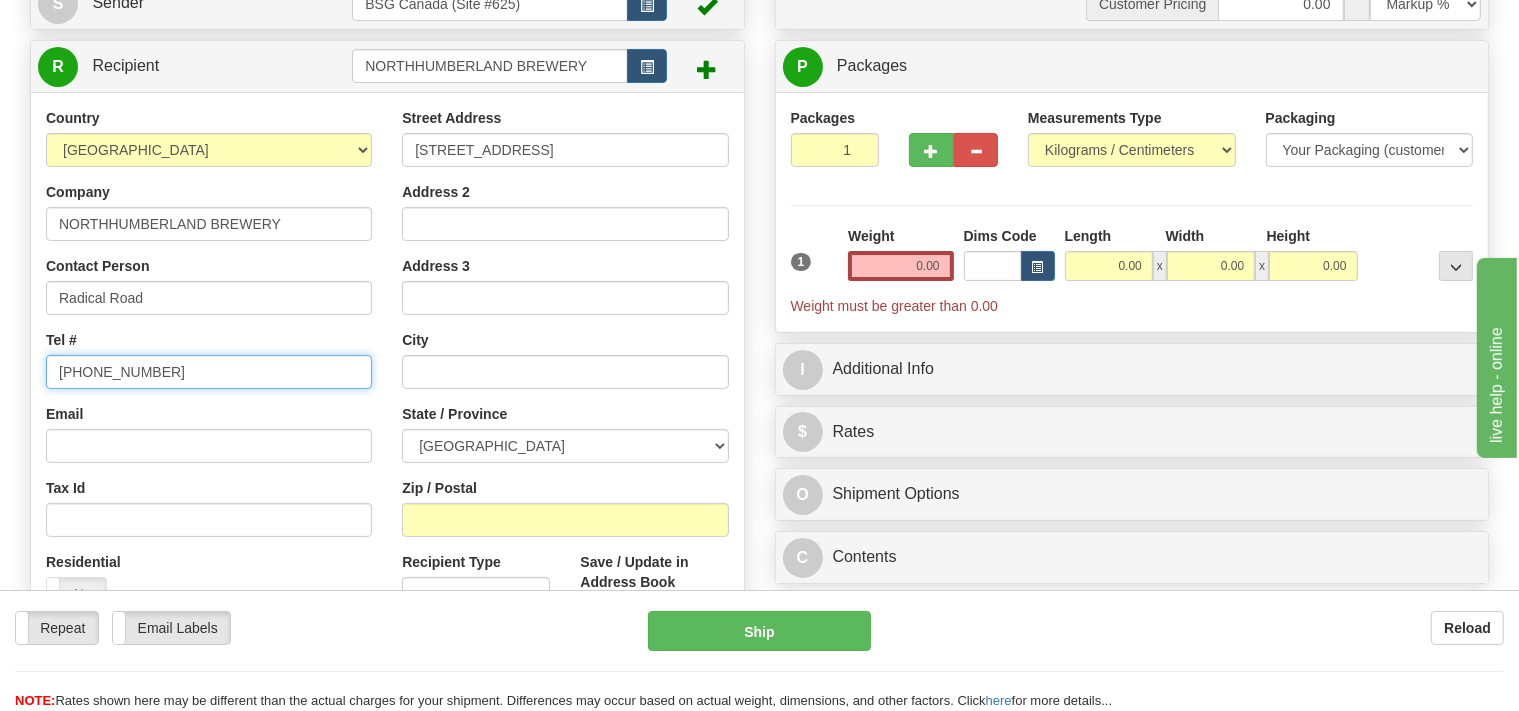type on "416 951 4122" 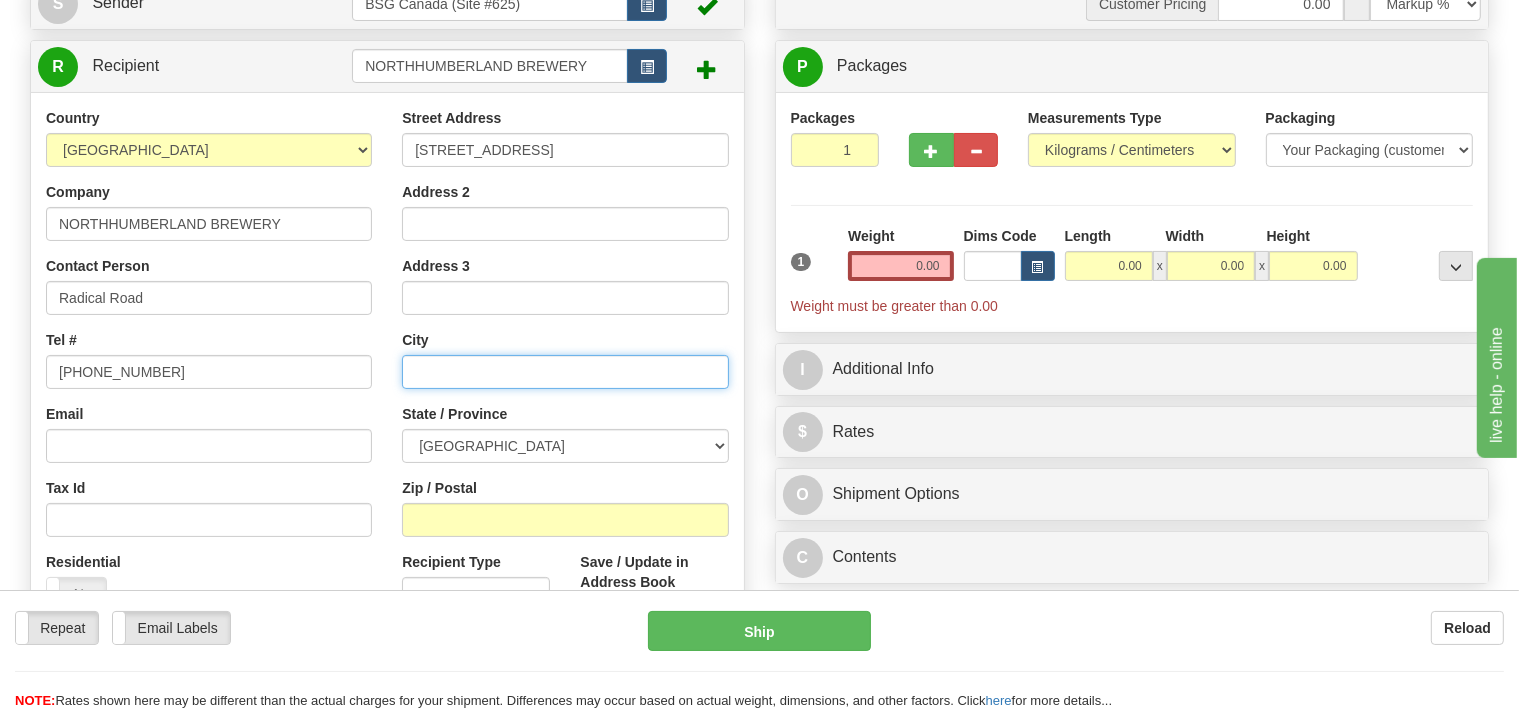 click at bounding box center [565, 372] 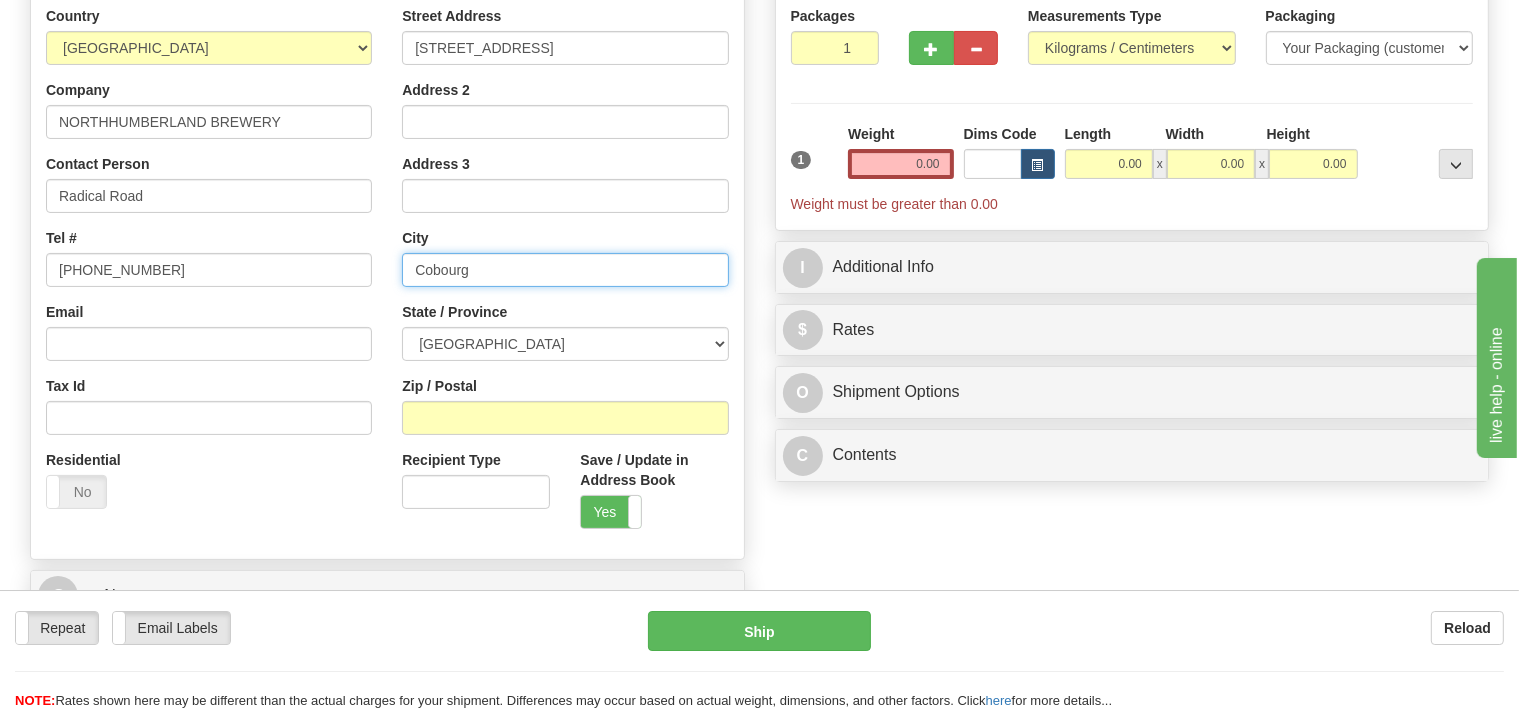 scroll, scrollTop: 422, scrollLeft: 0, axis: vertical 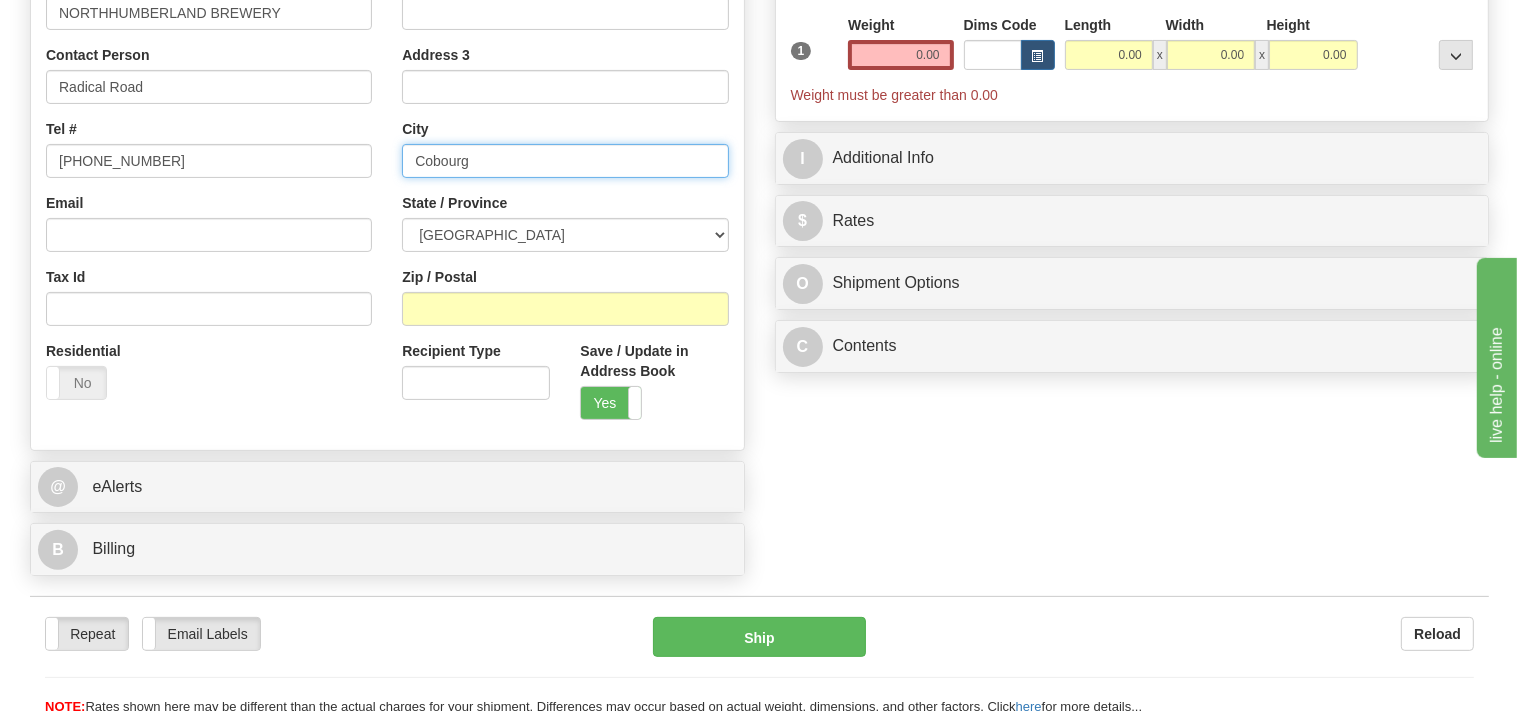 type on "Cobourg" 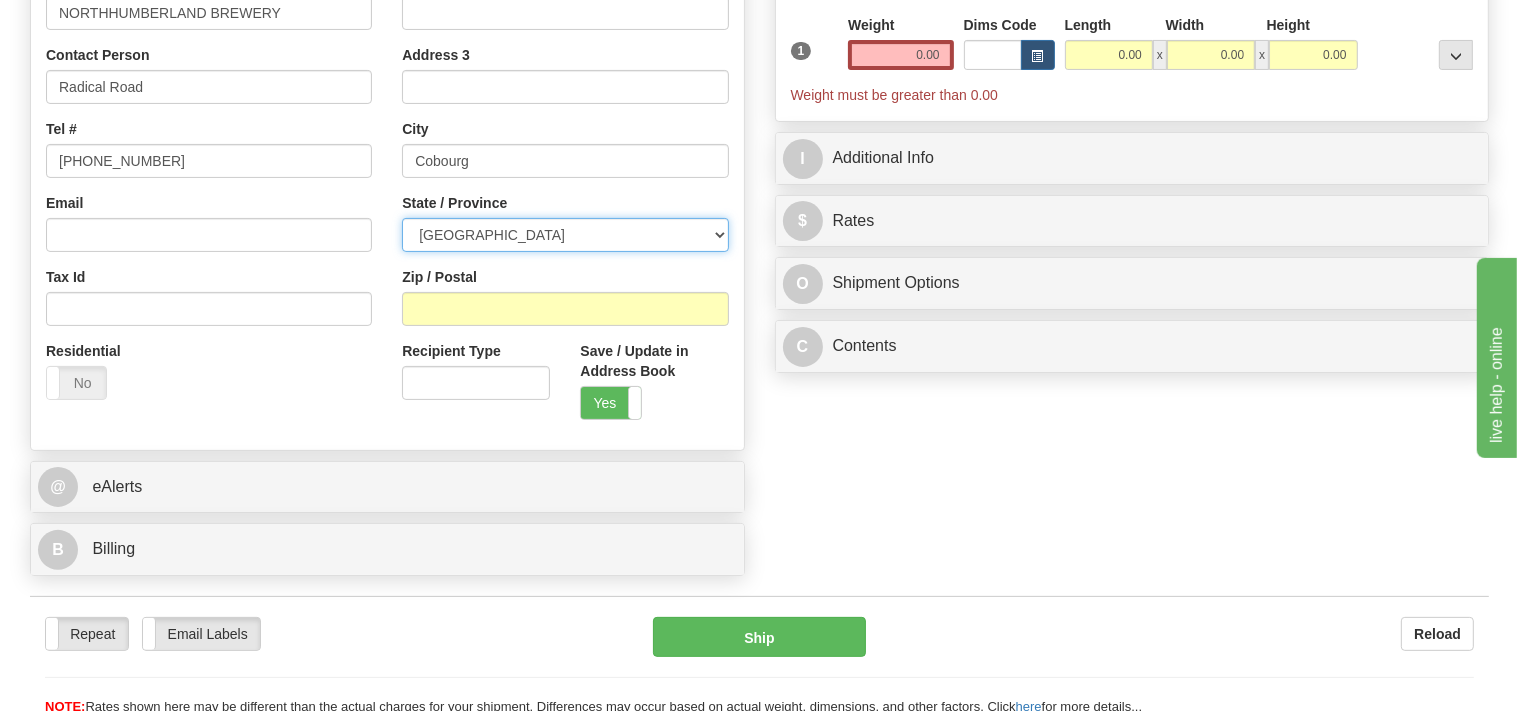 click on "ALBERTA BRITISH COLUMBIA MANITOBA NEW BRUNSWICK NEWFOUNDLAND NOVA SCOTIA NUNAVUT NW TERRITORIES ONTARIO PRINCE EDWARD ISLAND QUEBEC SASKATCHEWAN YUKON TERRITORY" at bounding box center [565, 235] 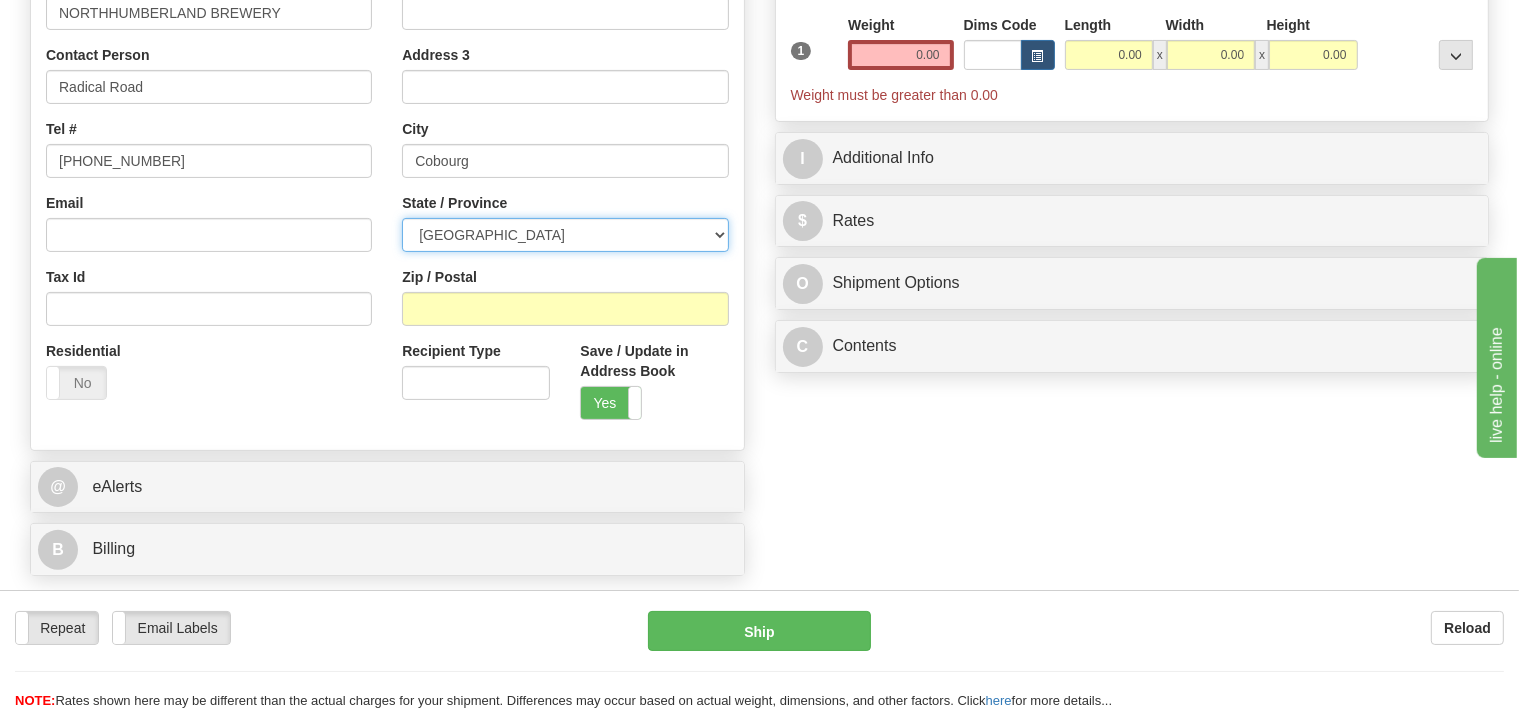 select on "ON" 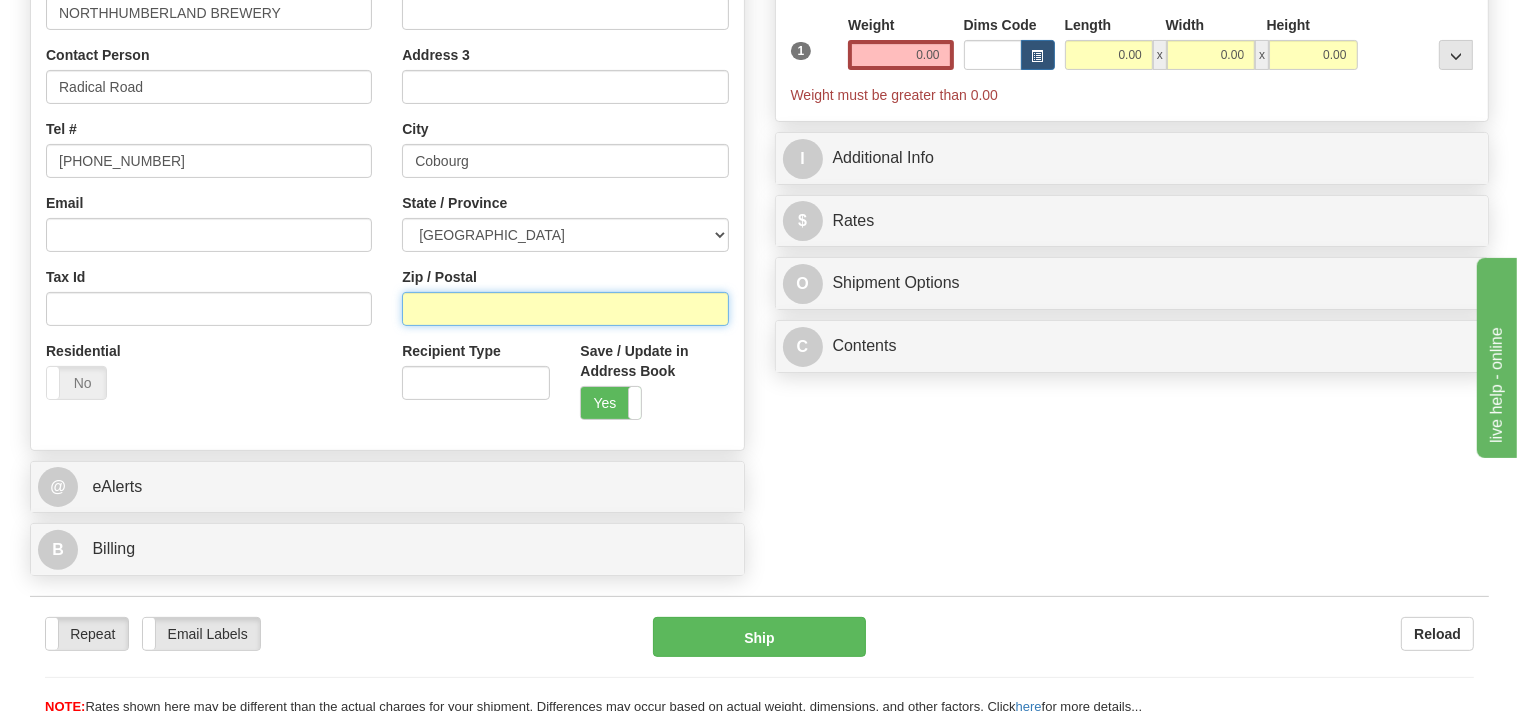 click on "Zip / Postal" at bounding box center (565, 309) 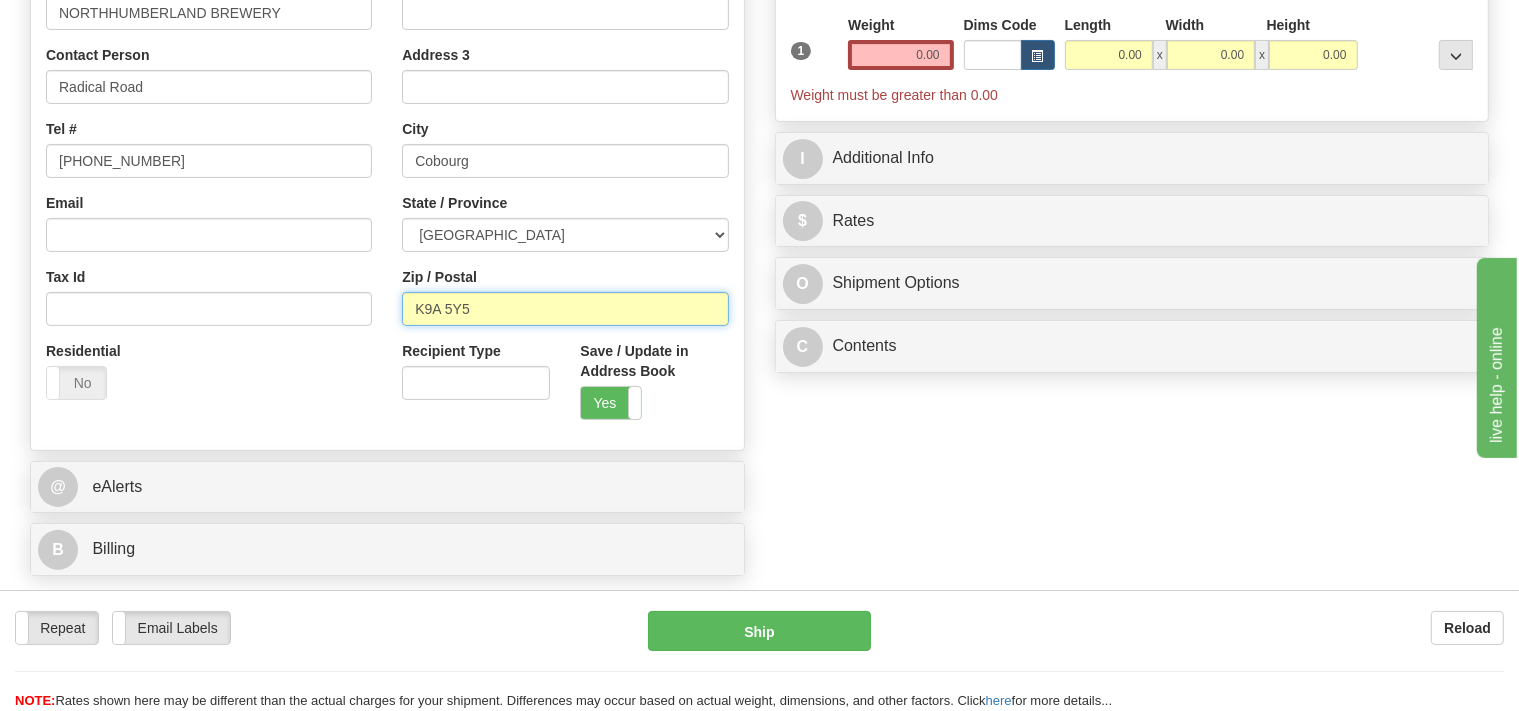 scroll, scrollTop: 105, scrollLeft: 0, axis: vertical 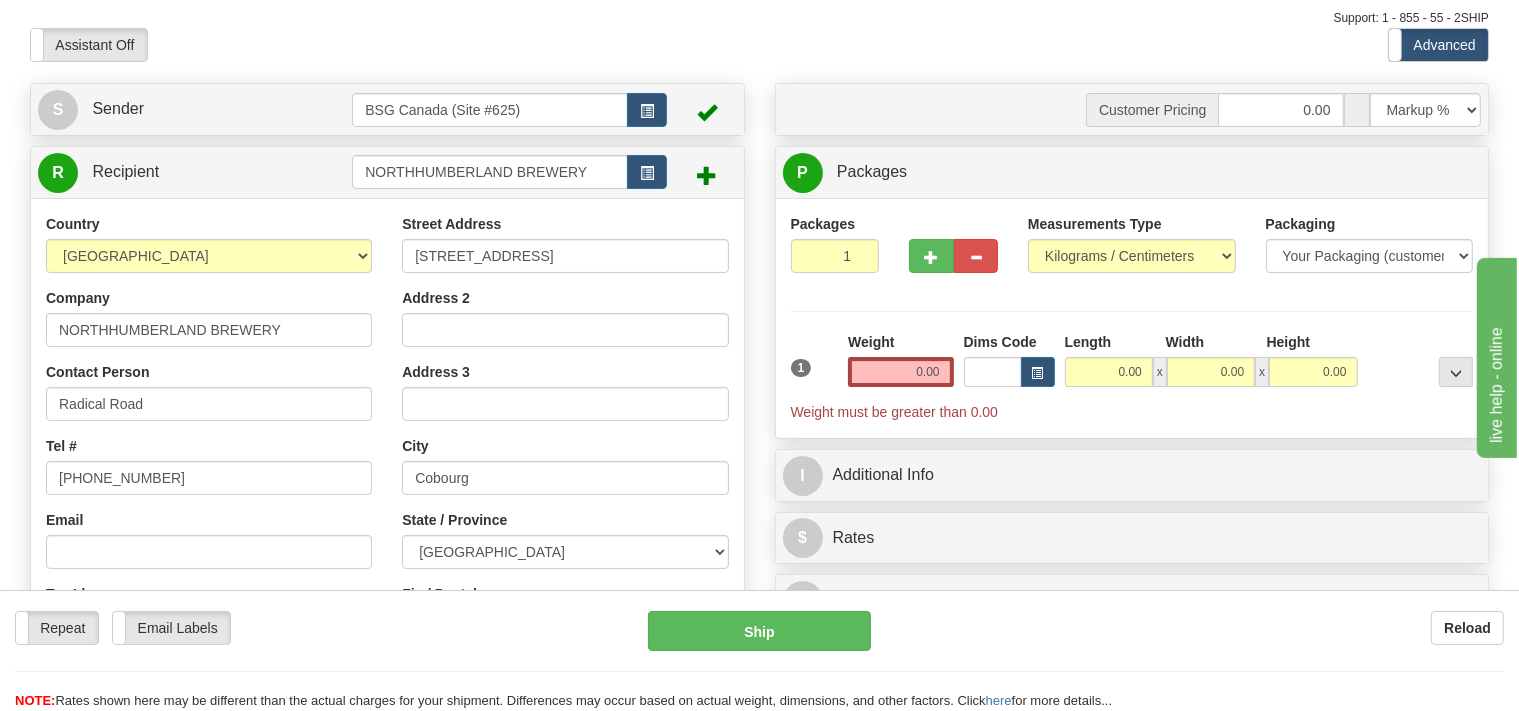 type on "K9A 5Y5" 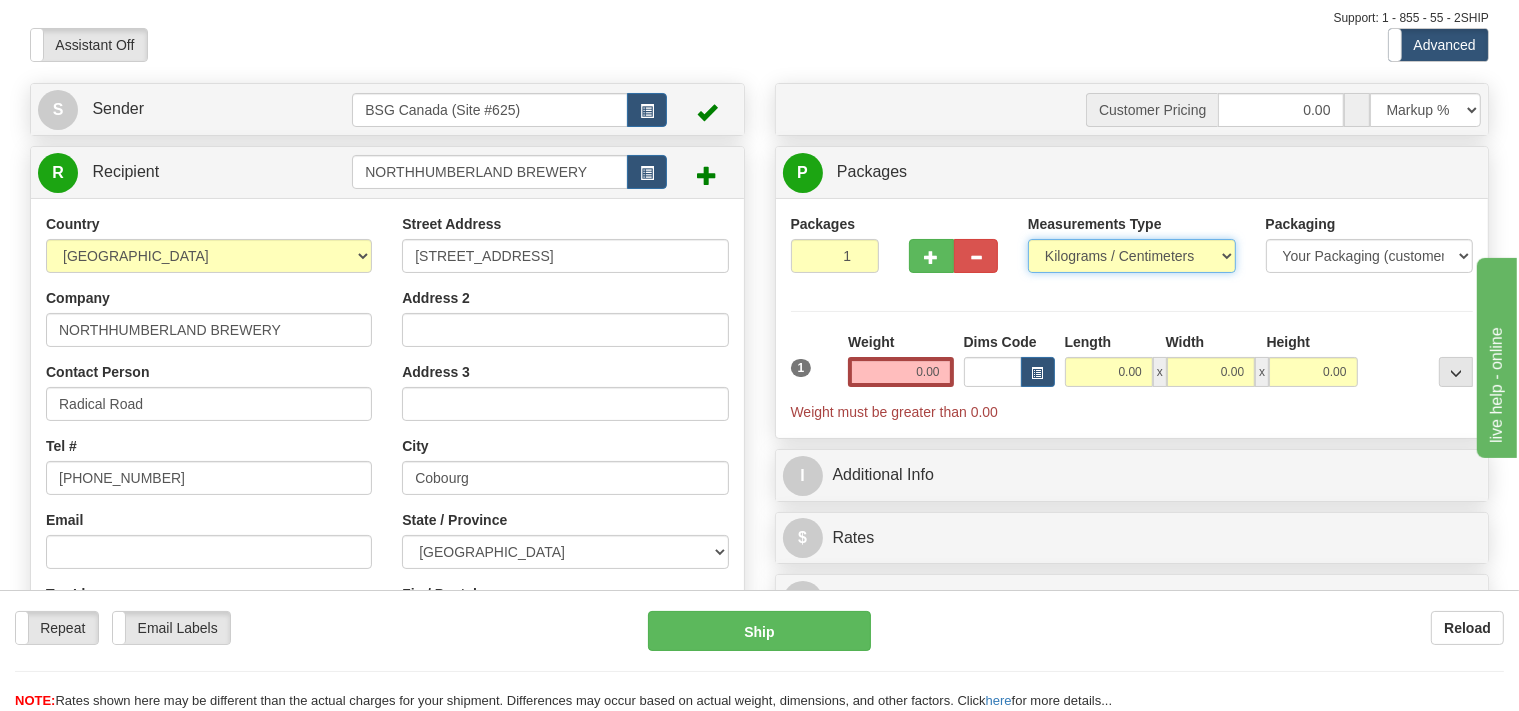 click on "Pounds / Inches
Kilograms / Centimeters" at bounding box center [1132, 256] 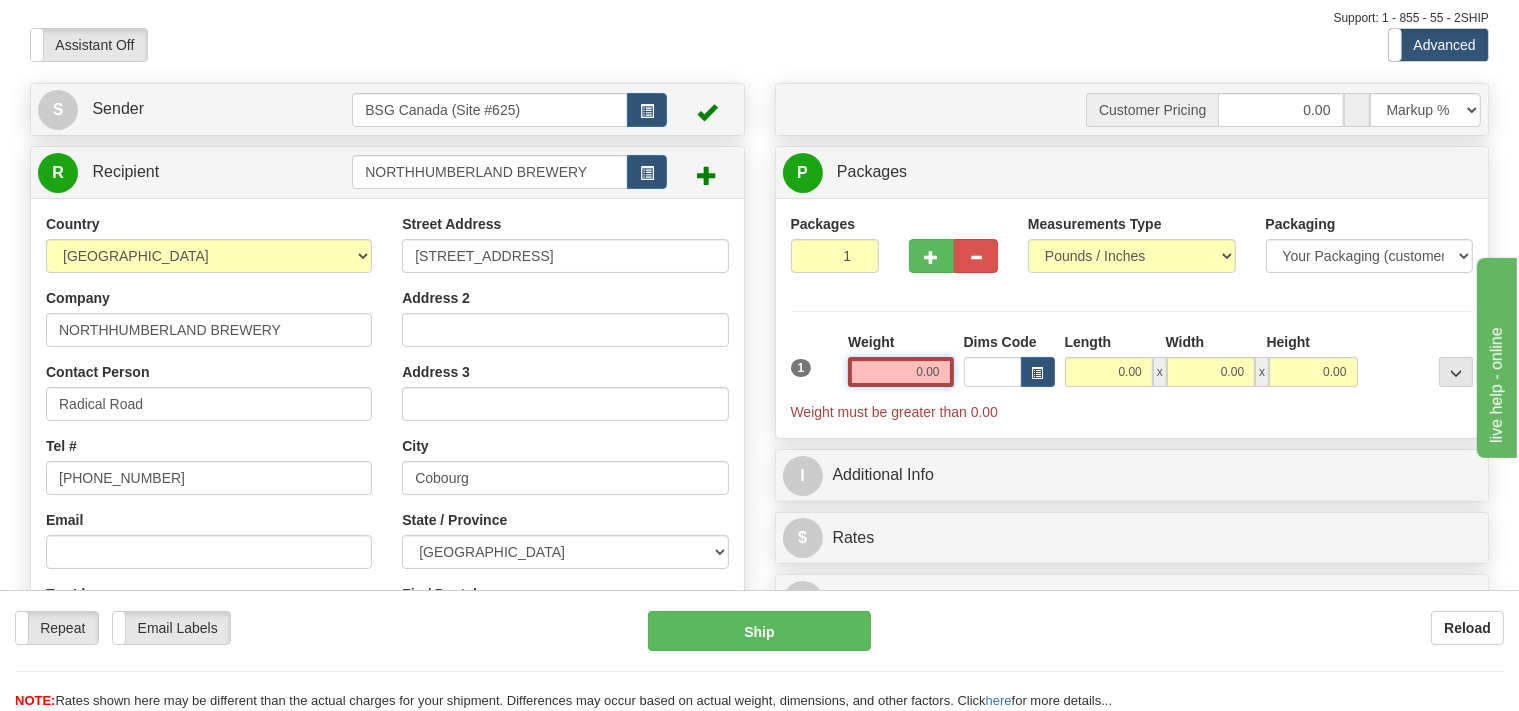 click on "0.00" at bounding box center (900, 372) 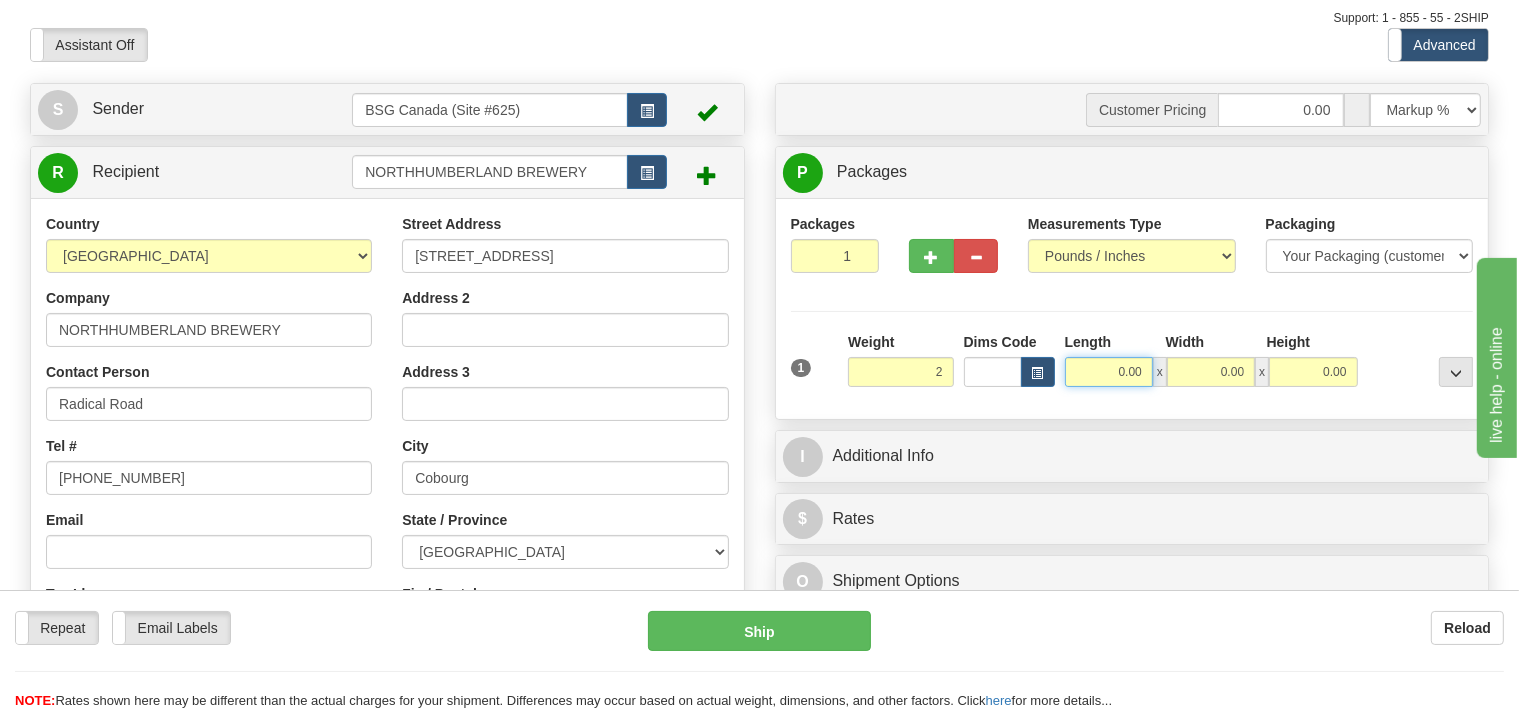 type on "2.00" 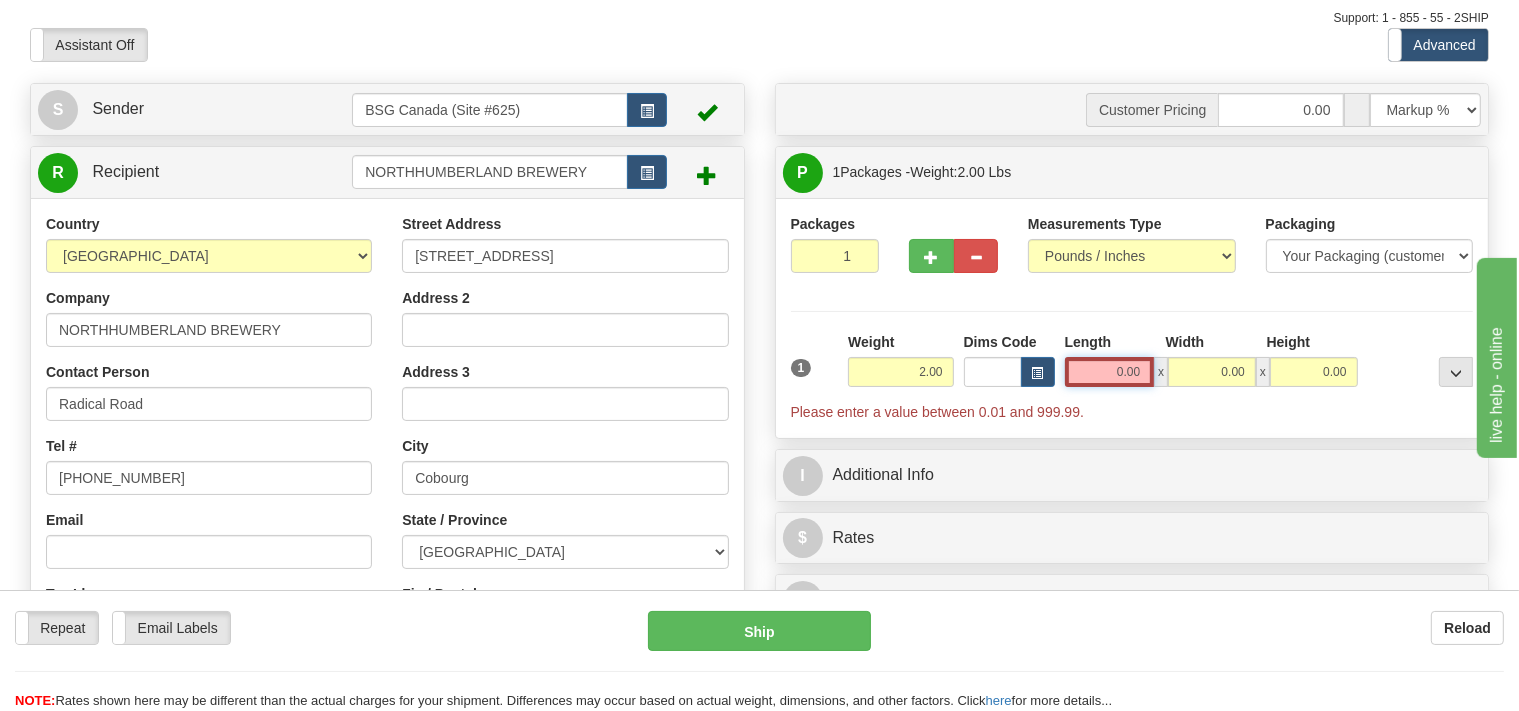 click on "0.00" at bounding box center [1110, 372] 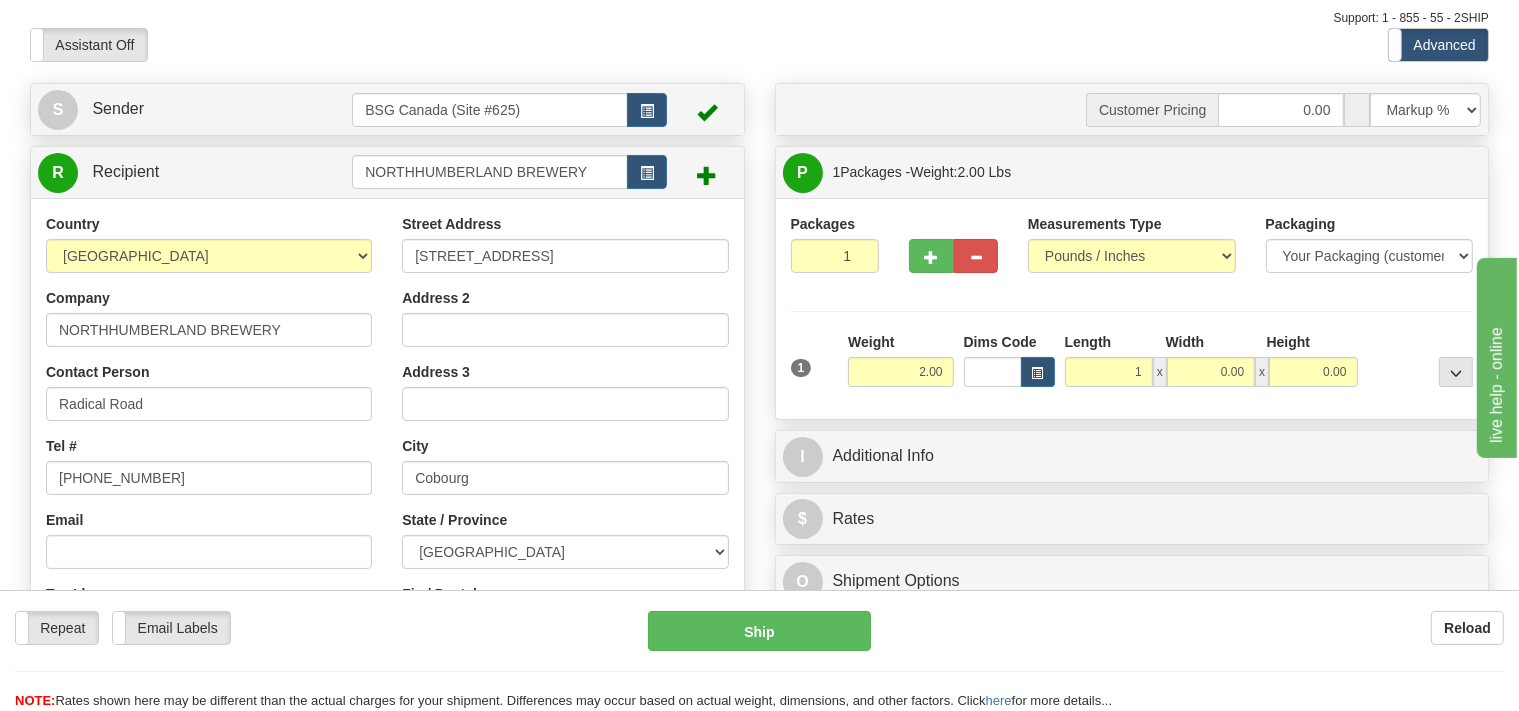 type on "1.00" 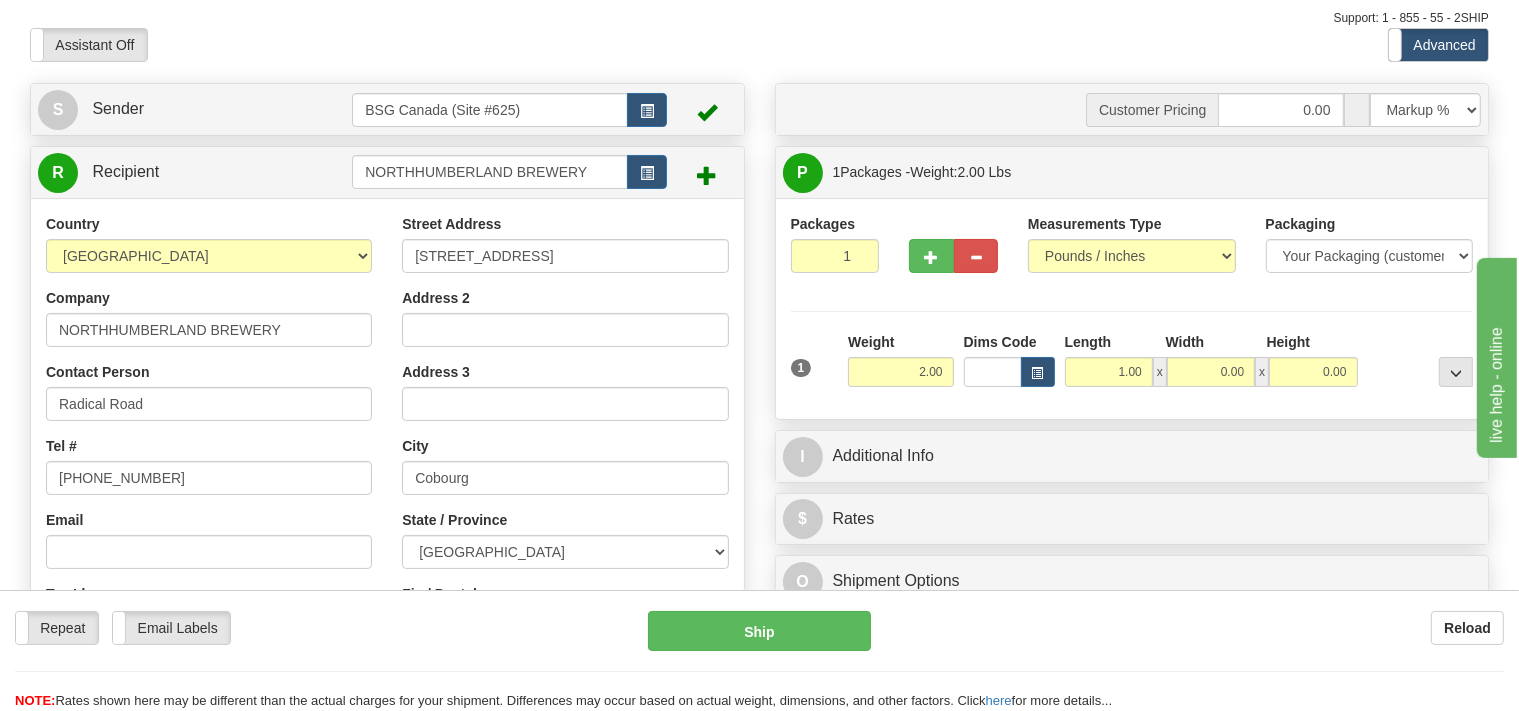 click on "Width" at bounding box center [1211, 344] 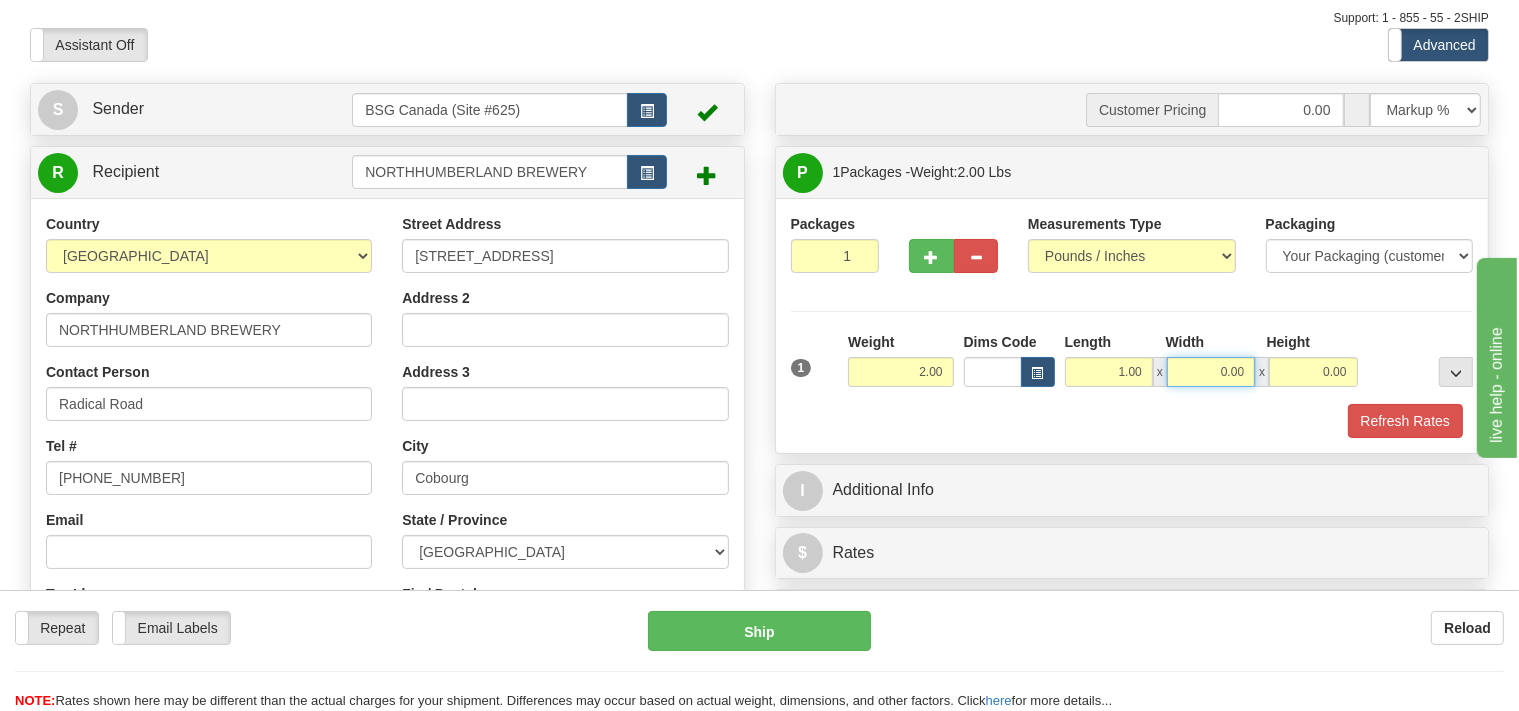 click on "0.00" at bounding box center [1211, 372] 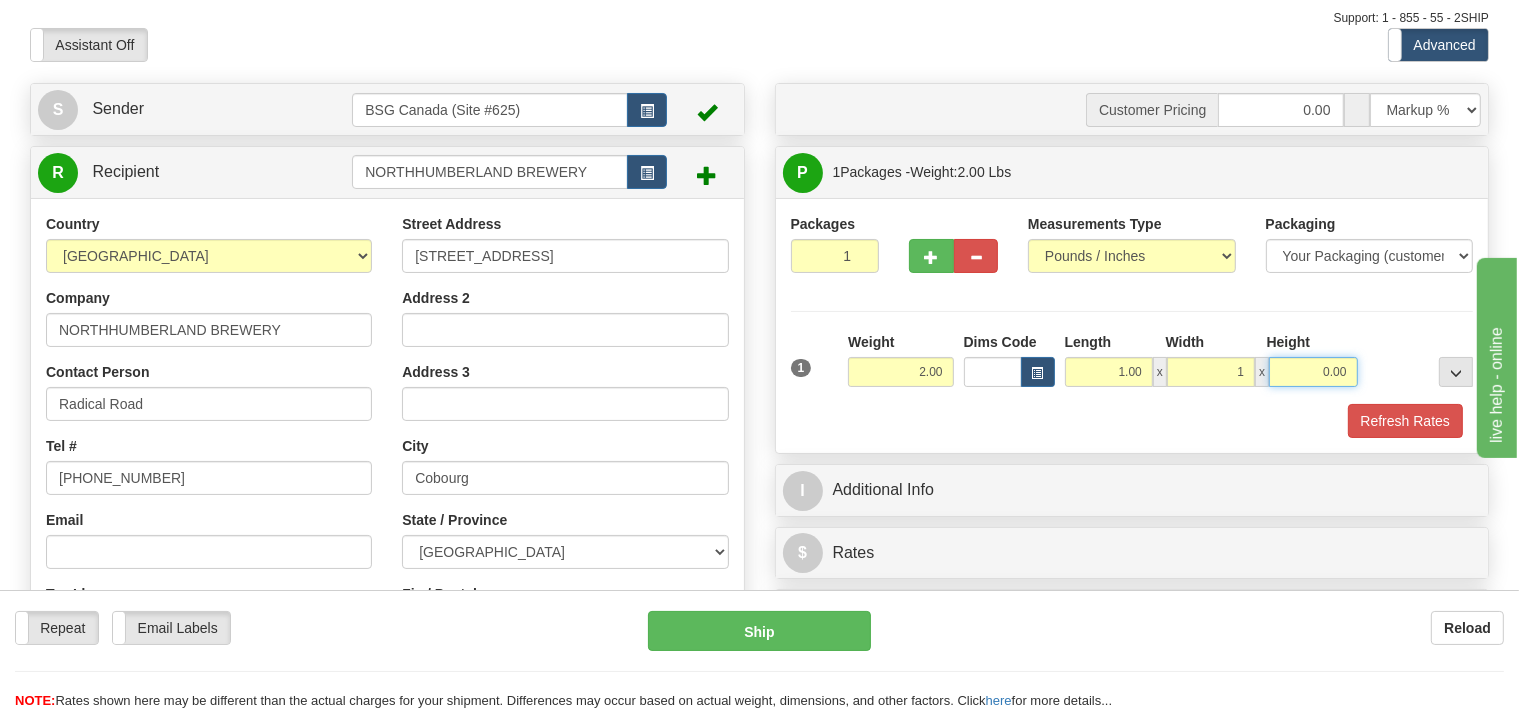 type on "1.00" 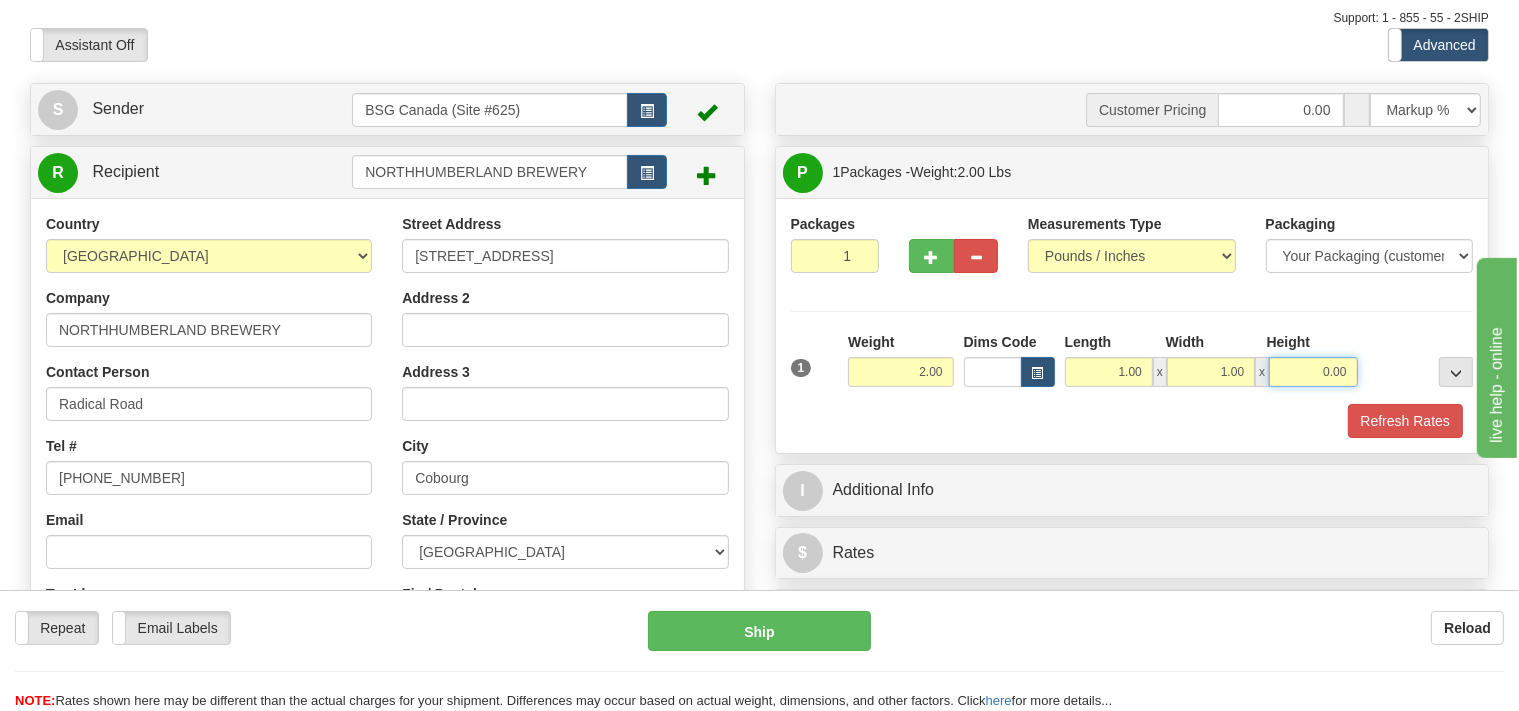 click on "0.00" at bounding box center [1313, 372] 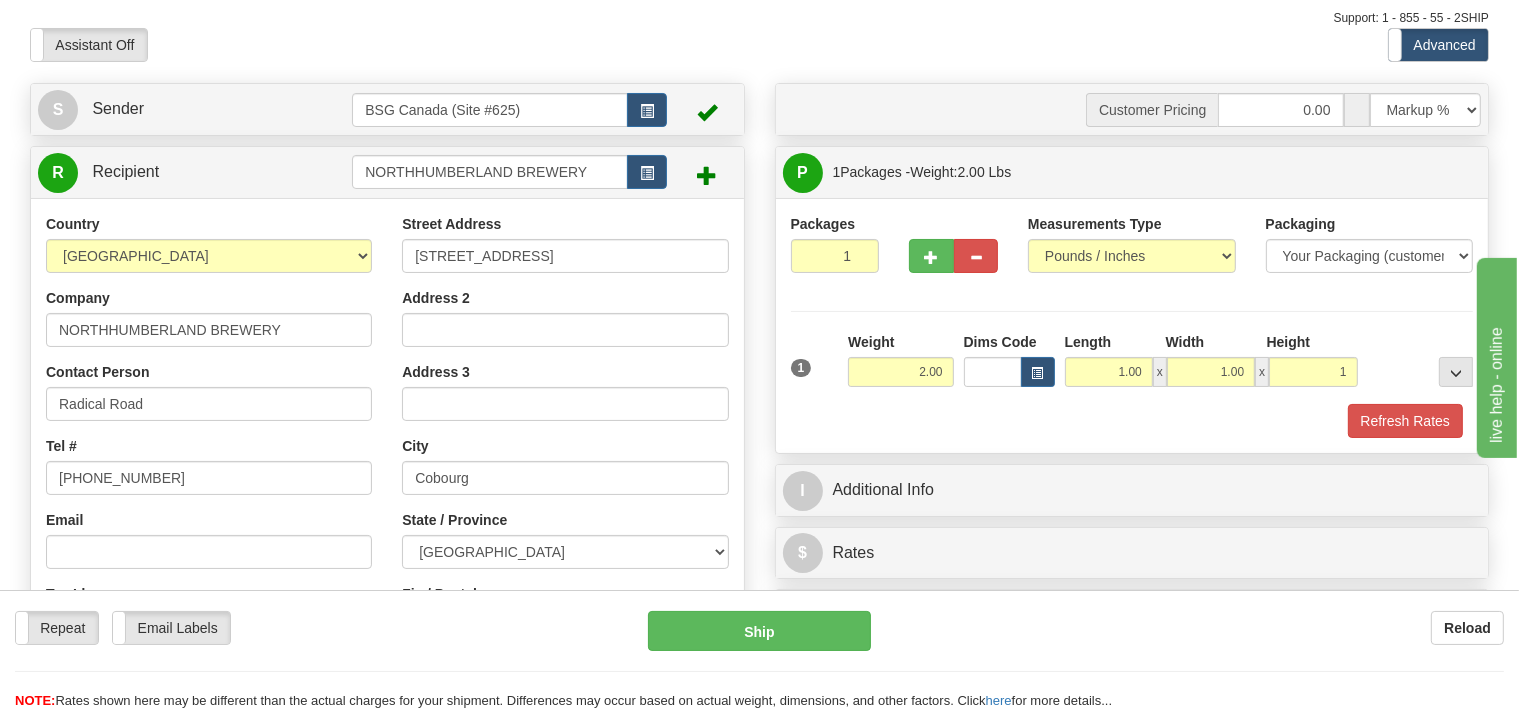 type on "1.00" 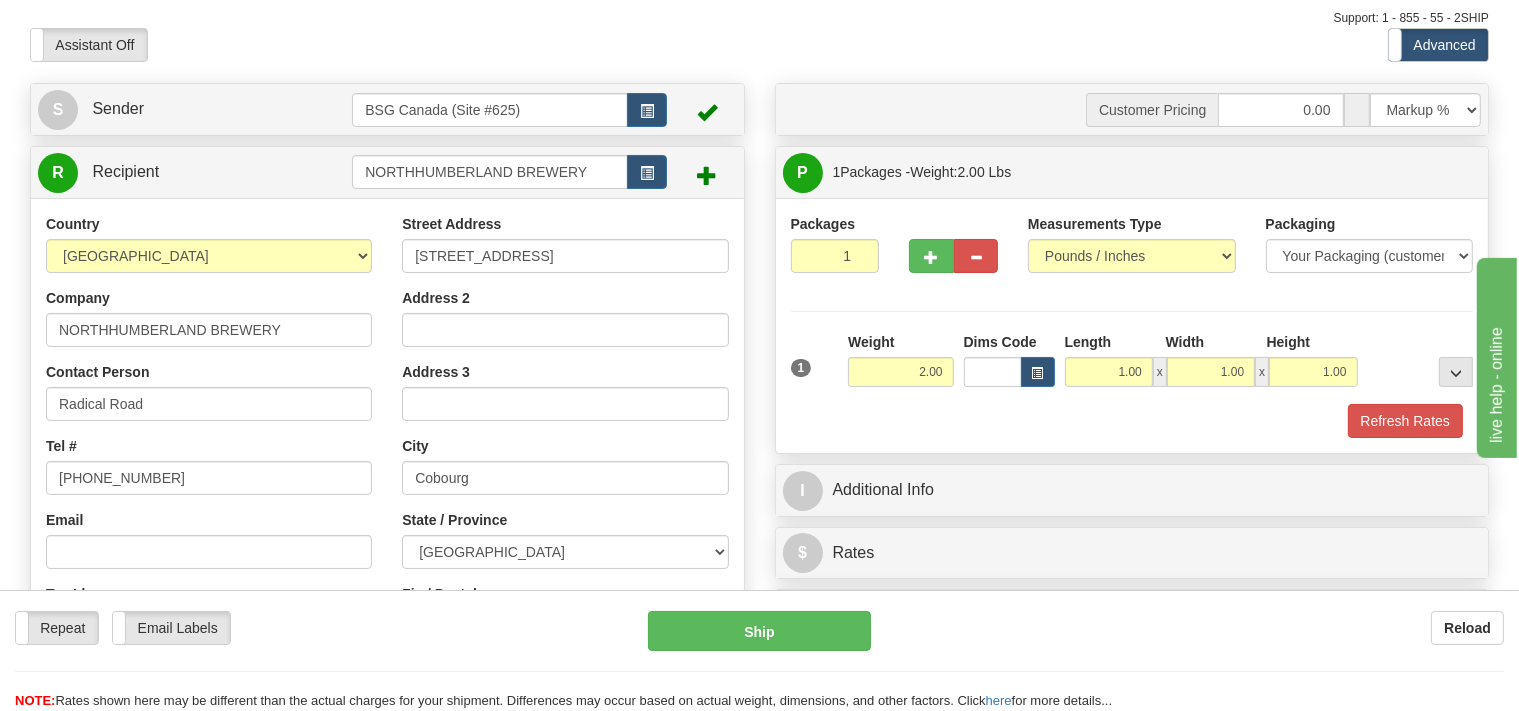 click on "I Additional Info" at bounding box center (1132, 490) 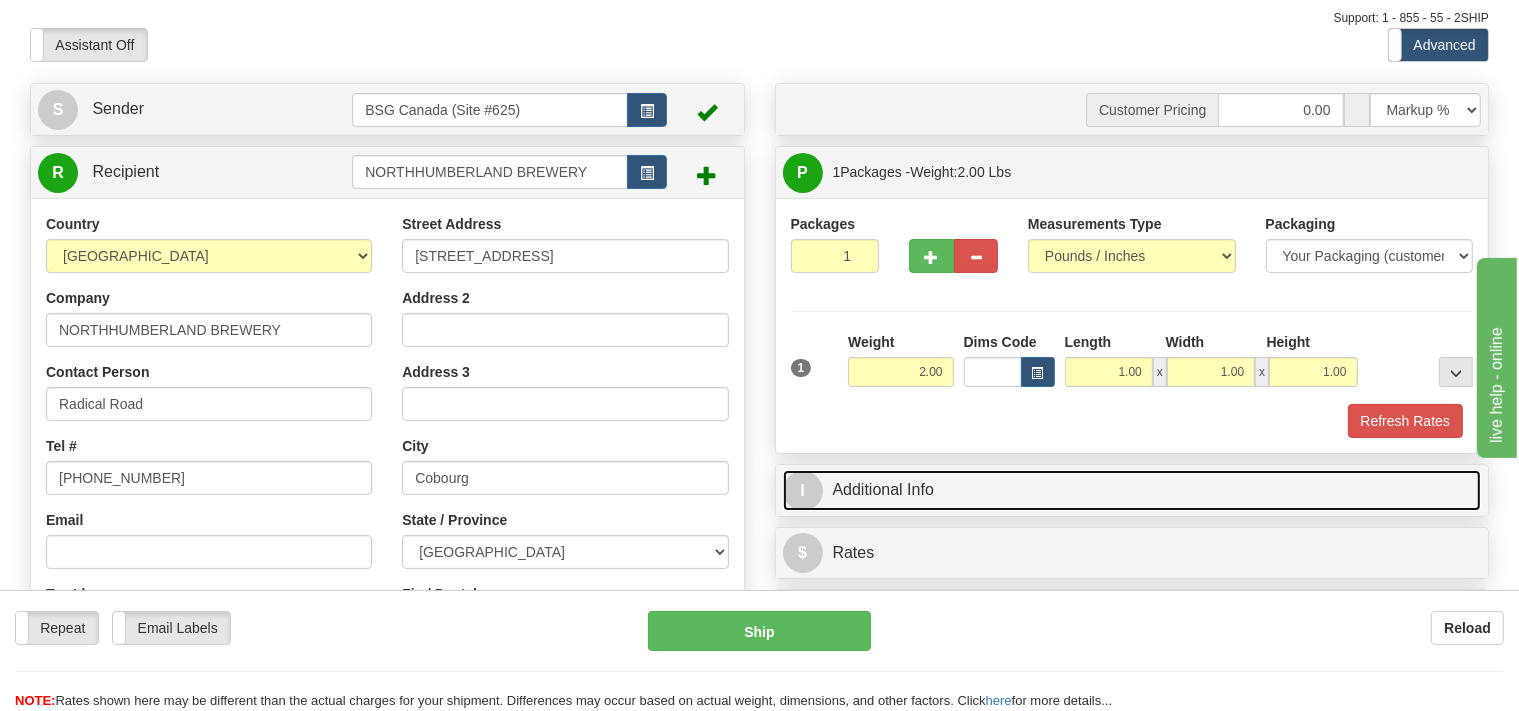 click on "I Additional Info" at bounding box center (1132, 490) 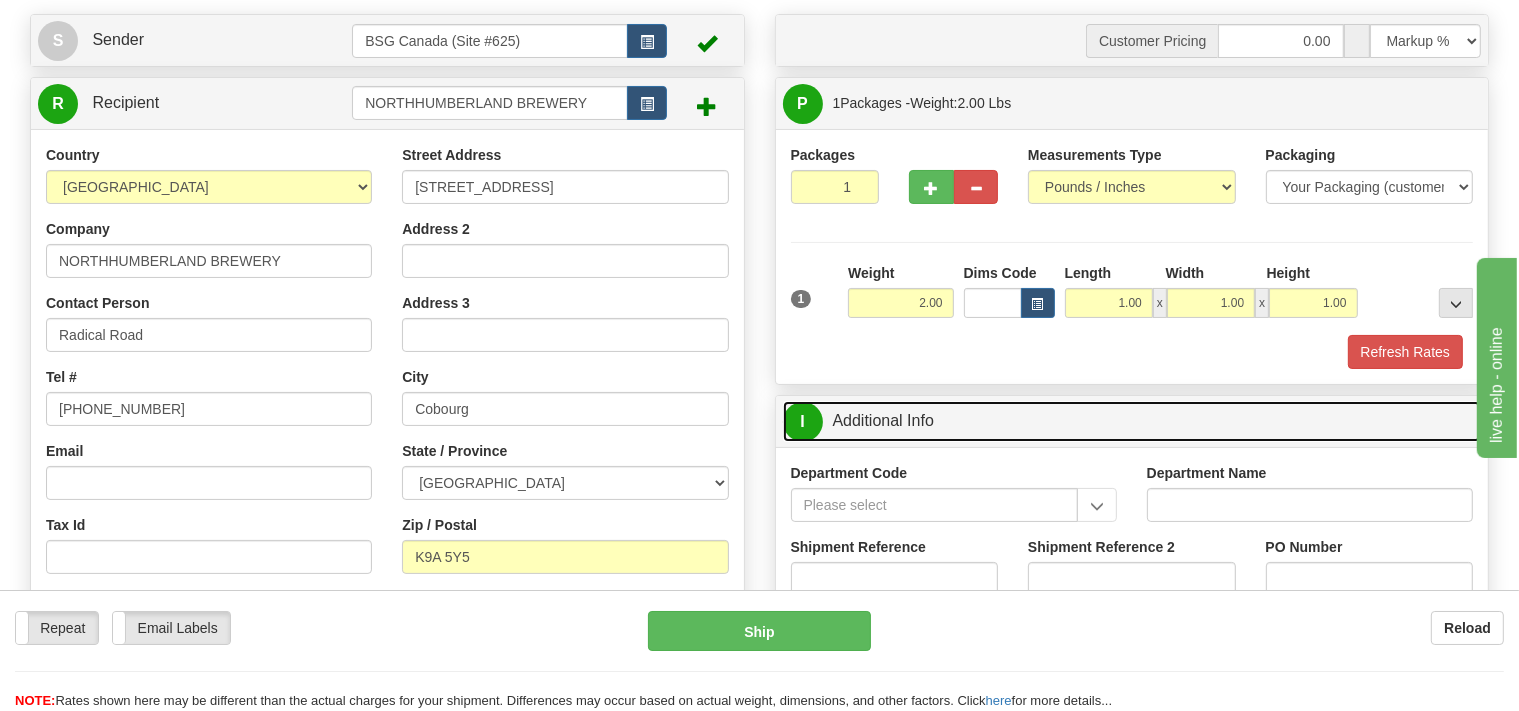 scroll, scrollTop: 211, scrollLeft: 0, axis: vertical 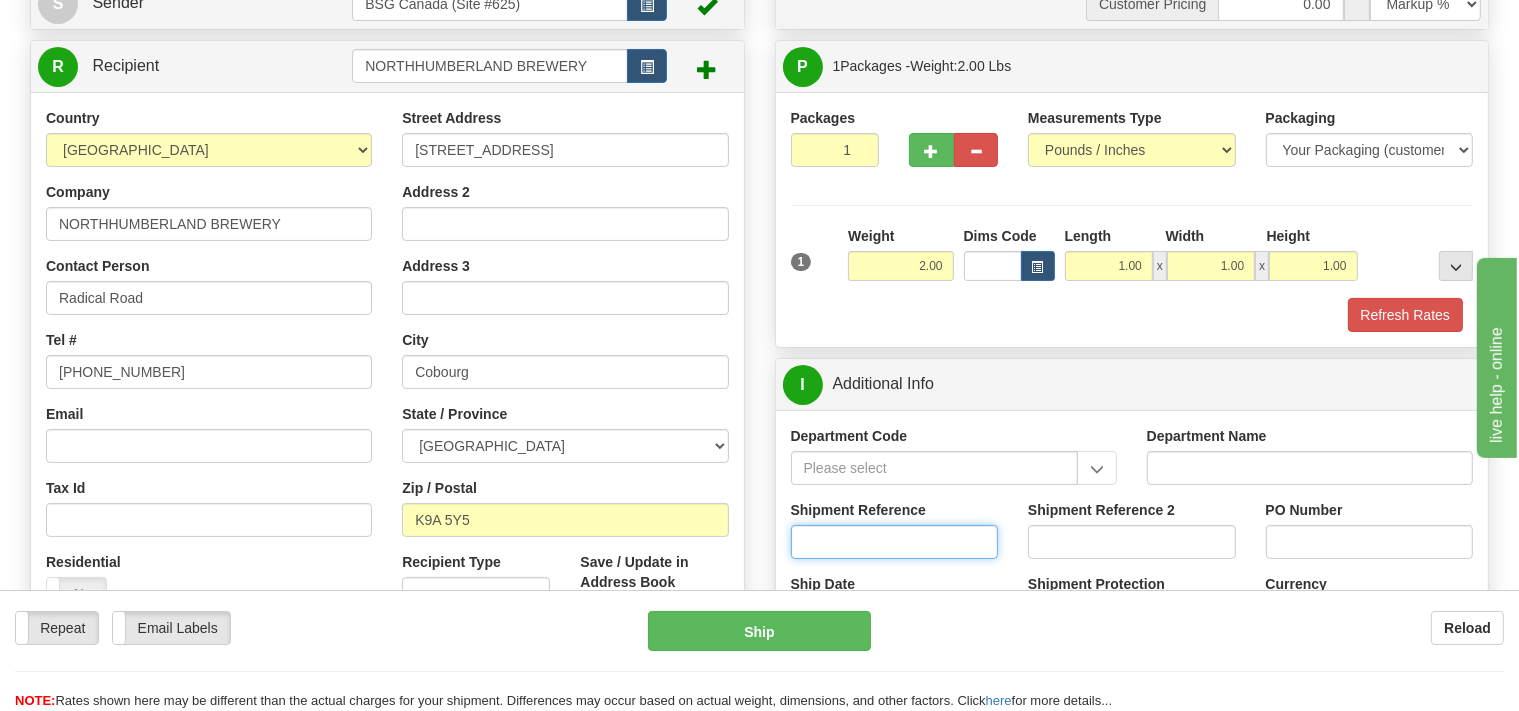 click on "Shipment Reference" at bounding box center [895, 542] 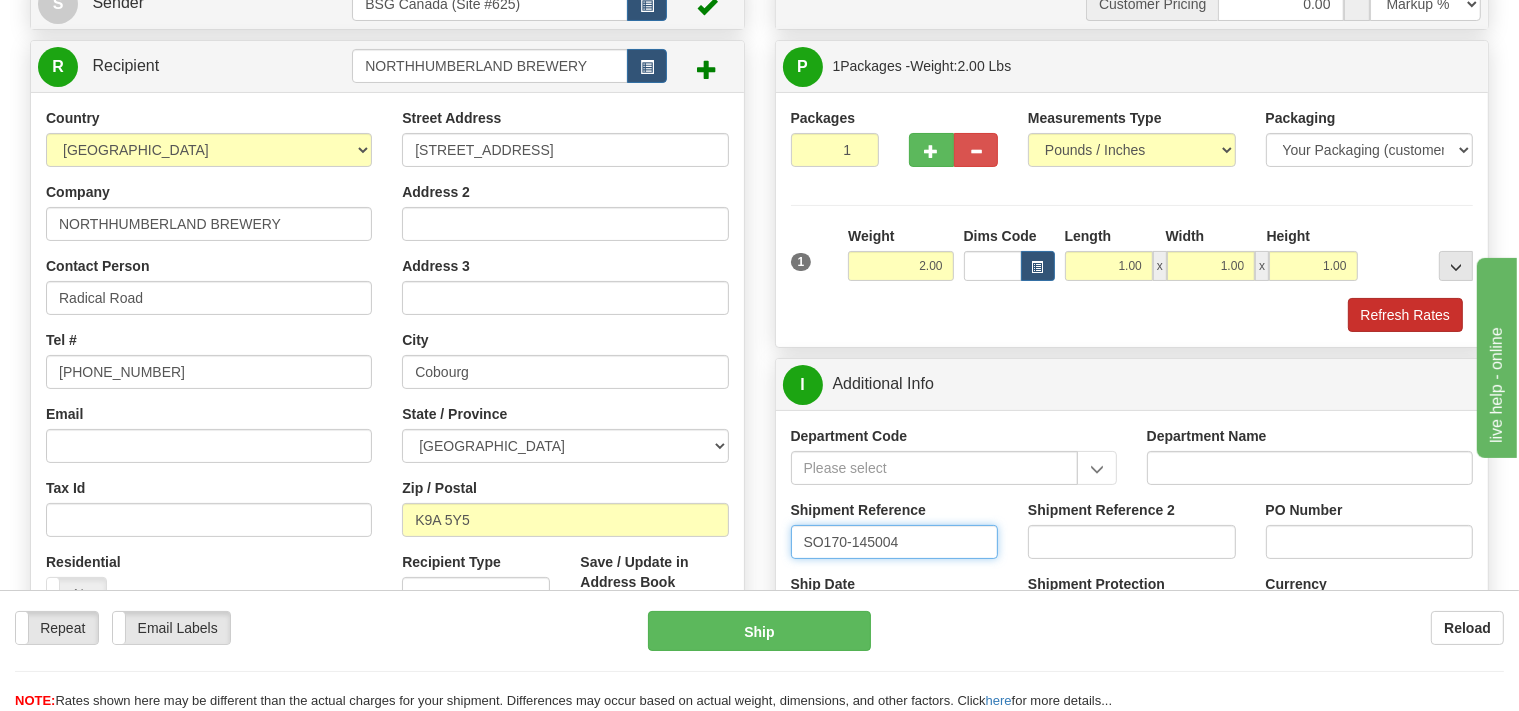 type on "SO170-145004" 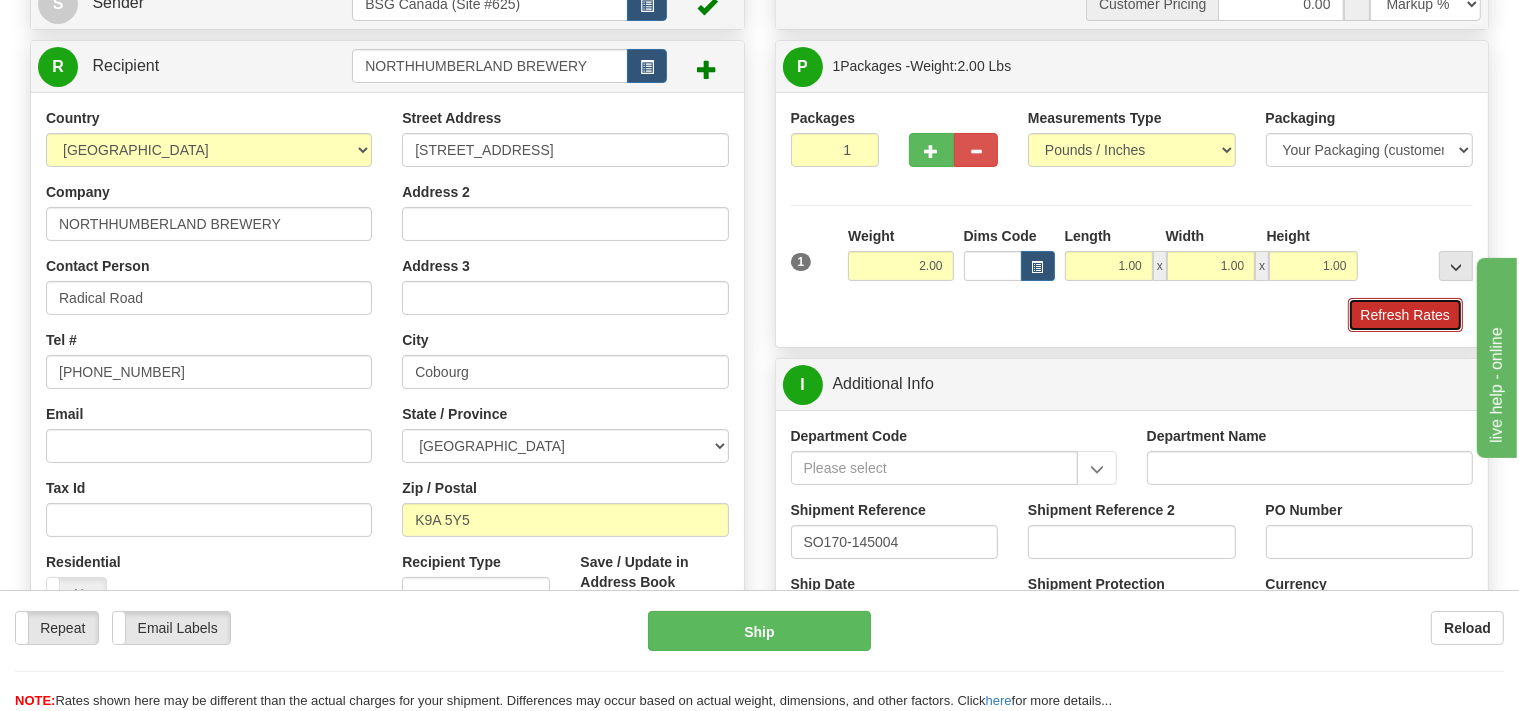 click on "Refresh Rates" at bounding box center [1405, 315] 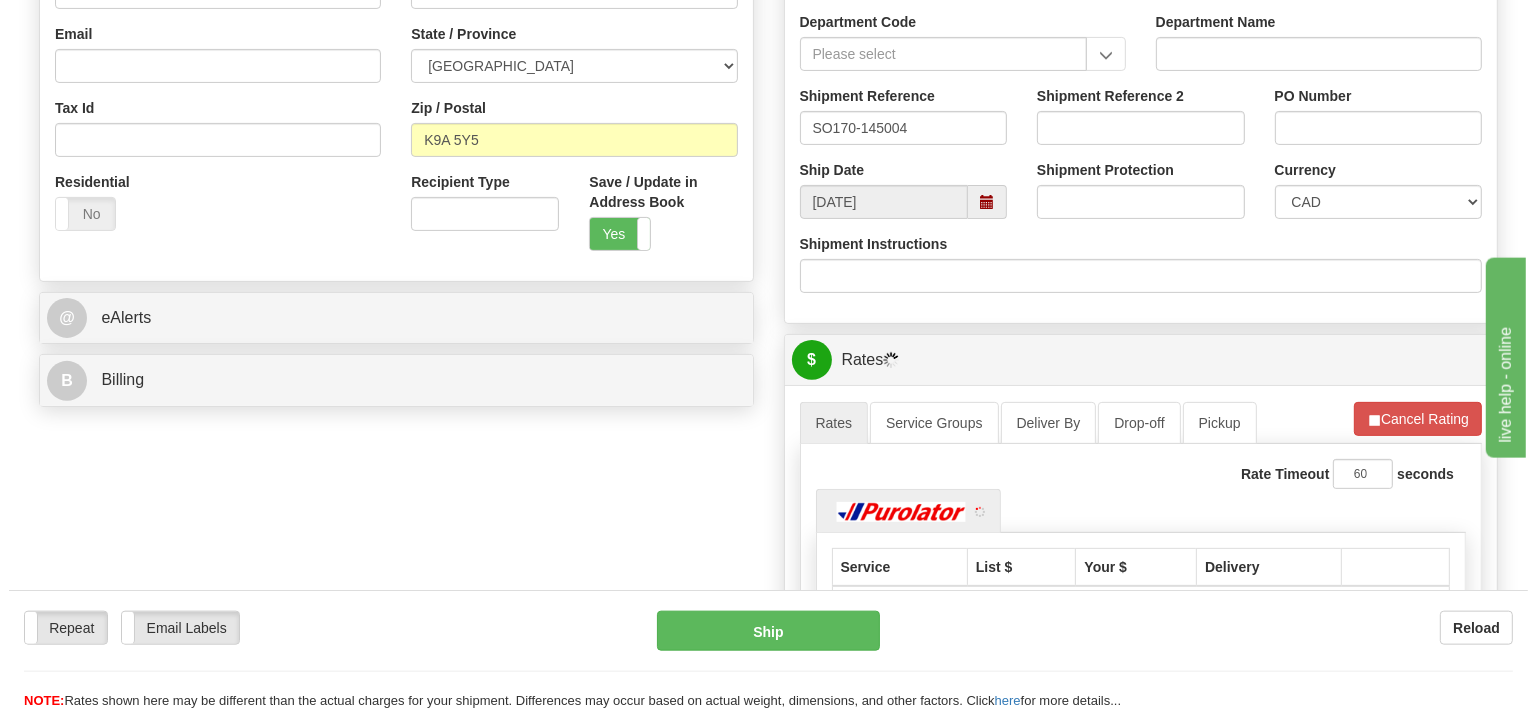scroll, scrollTop: 633, scrollLeft: 0, axis: vertical 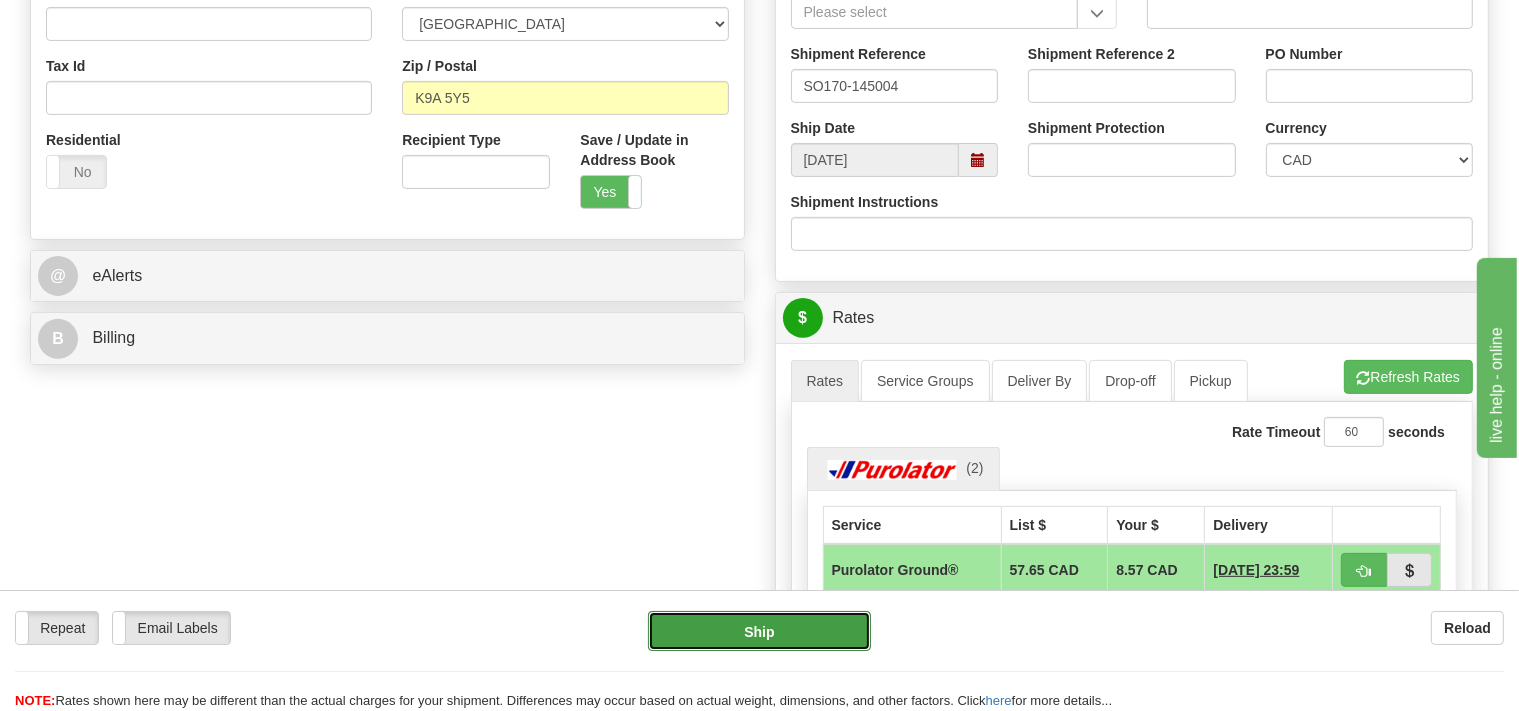 click on "Ship" at bounding box center (759, 631) 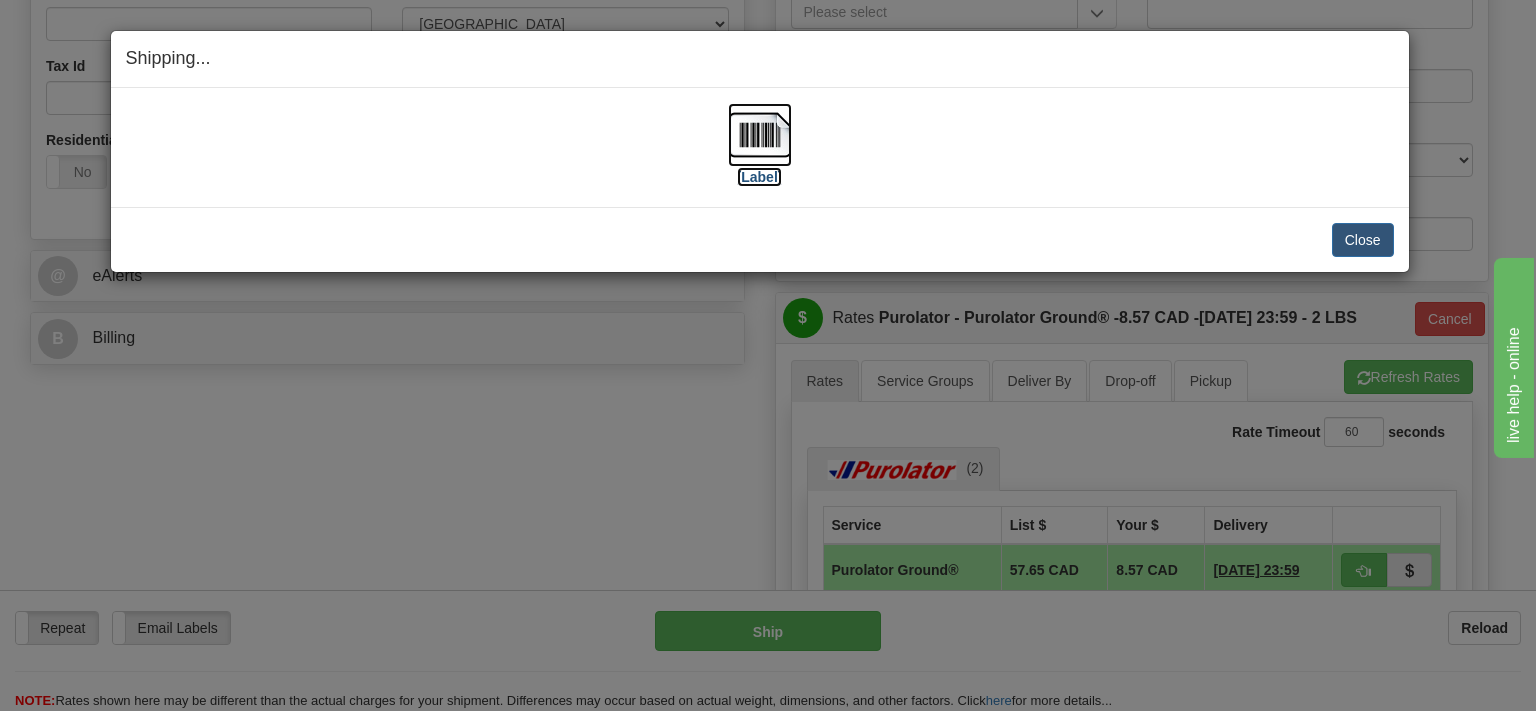 click at bounding box center (760, 135) 